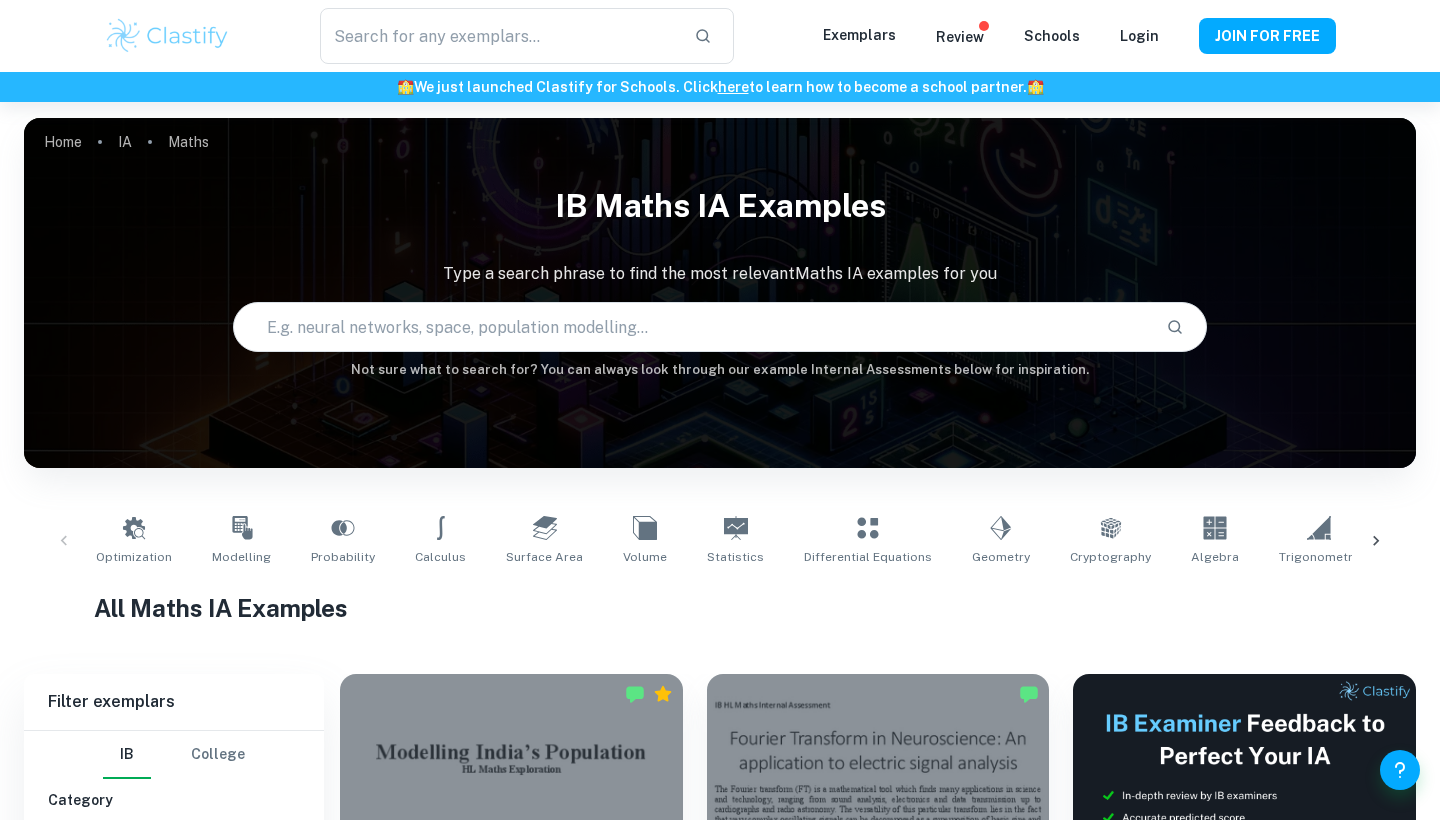 scroll, scrollTop: 512, scrollLeft: 0, axis: vertical 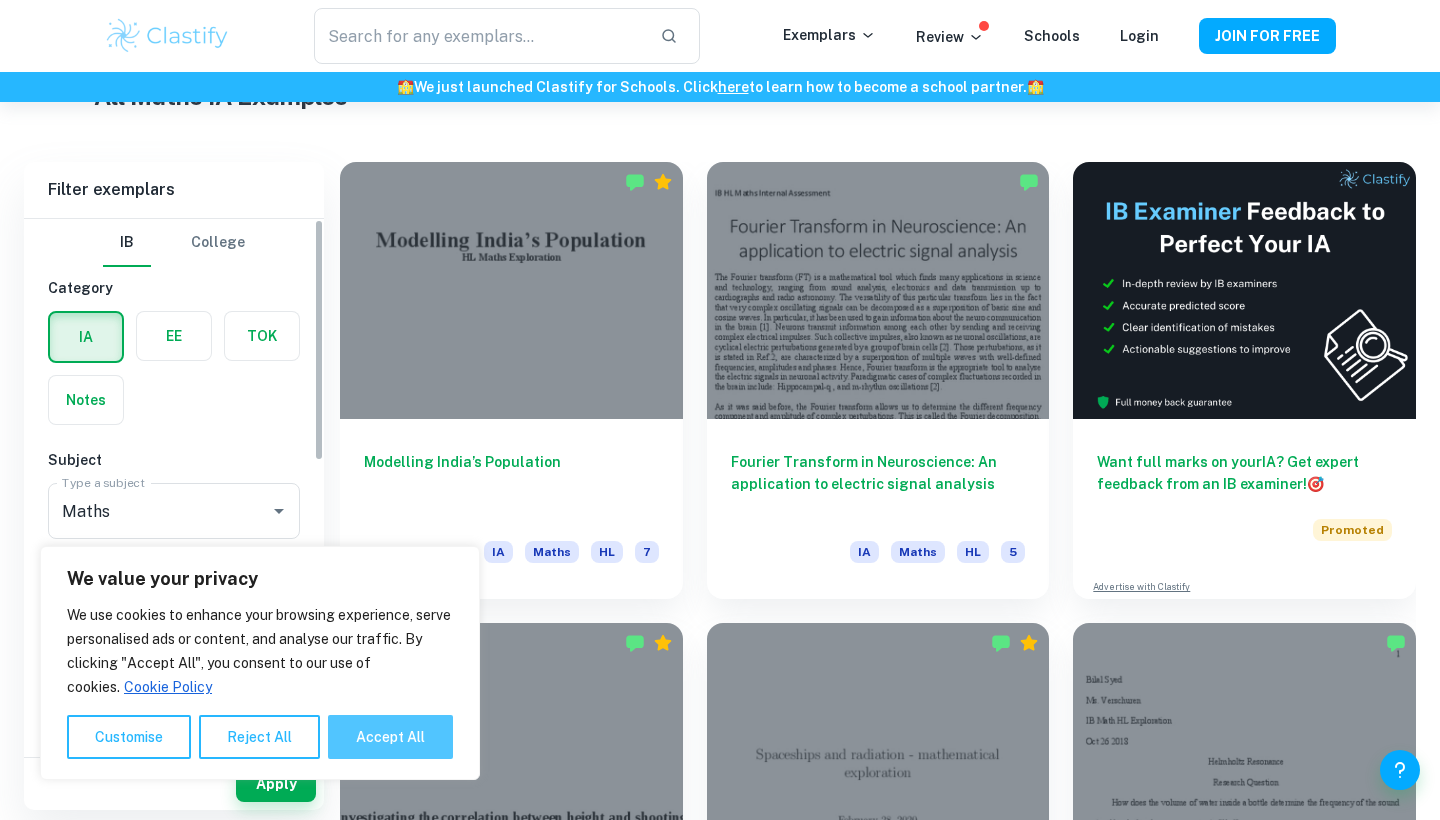 click on "Accept All" at bounding box center [390, 737] 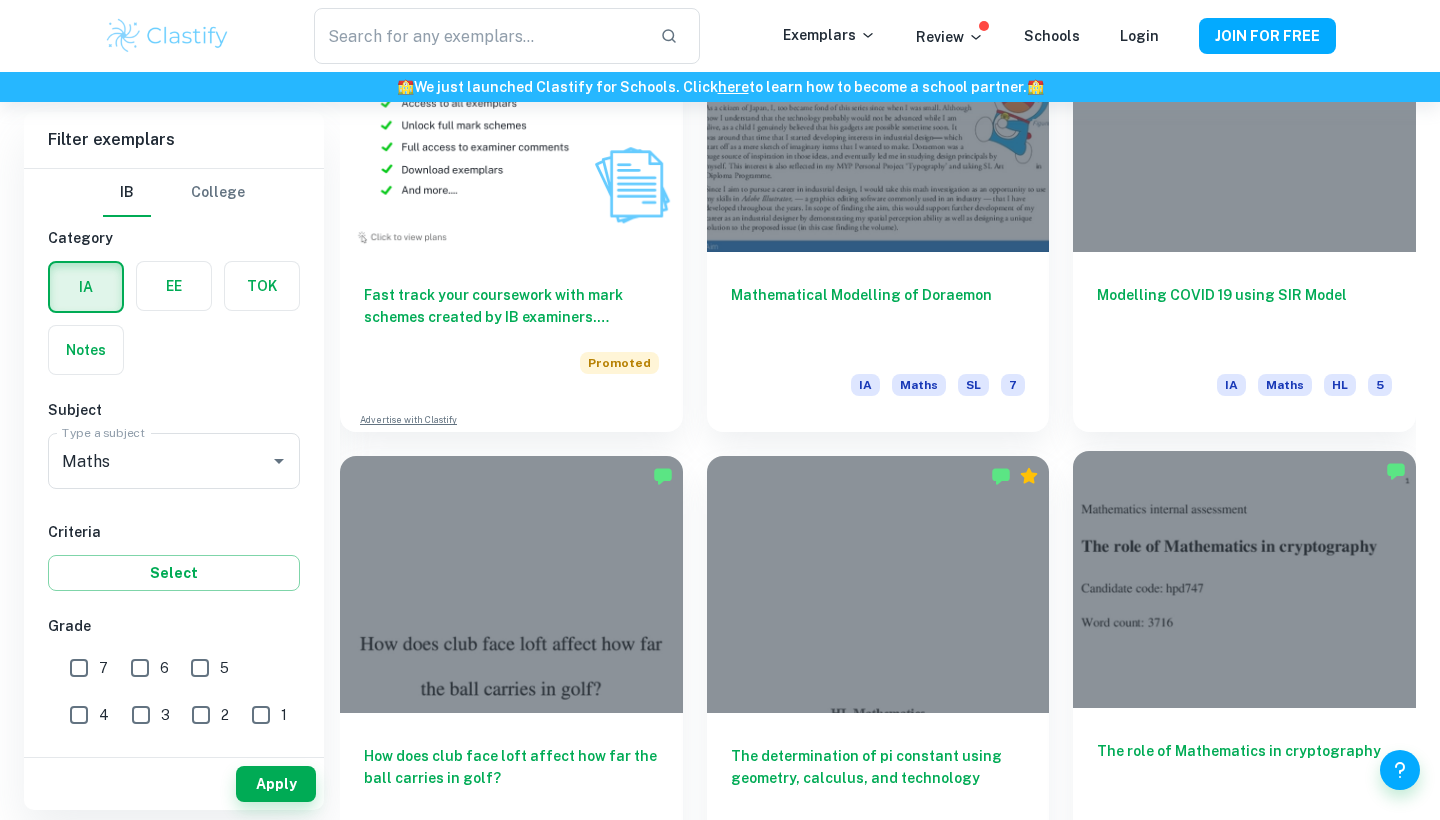 scroll, scrollTop: 1613, scrollLeft: 0, axis: vertical 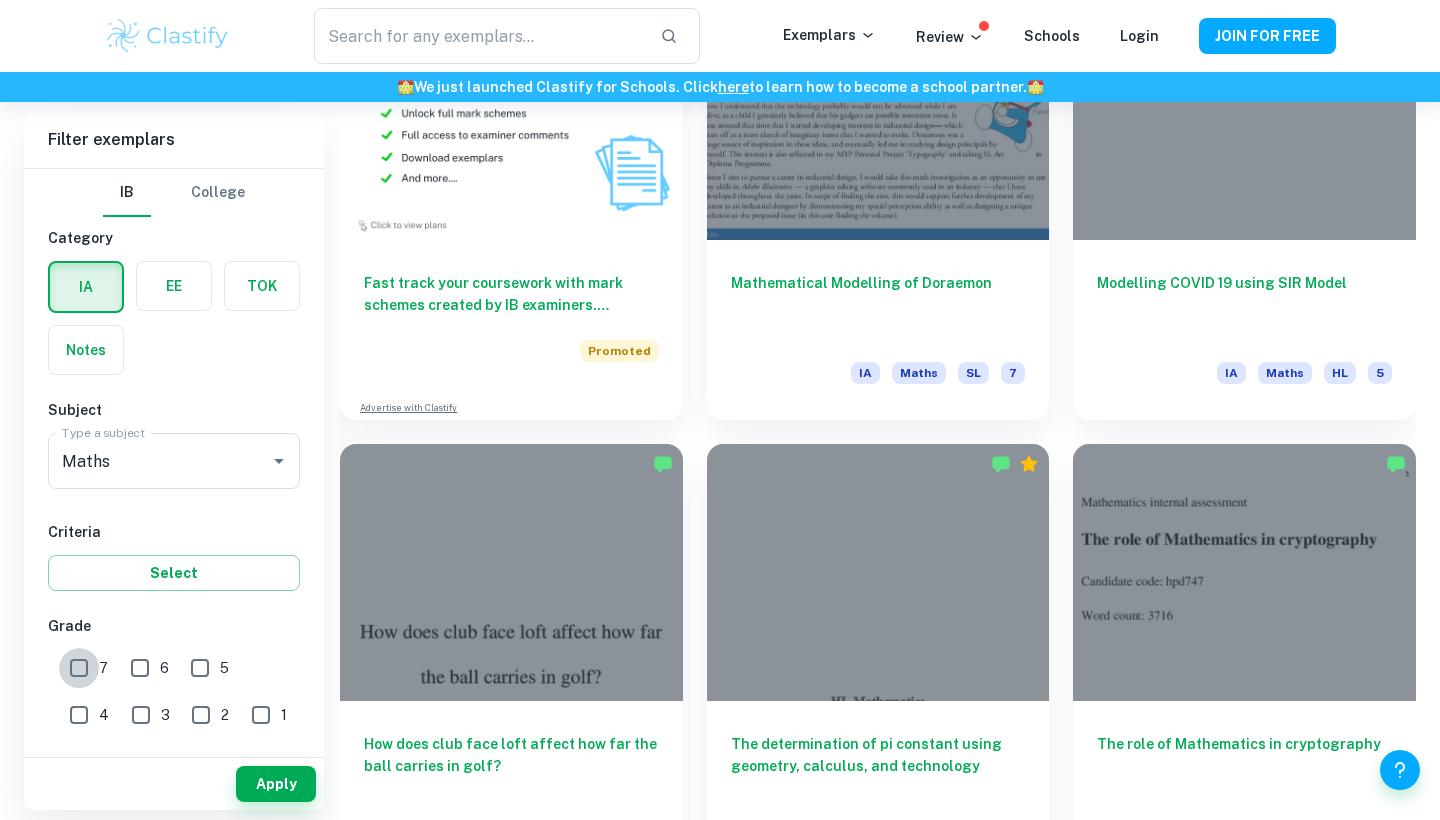 click on "7" at bounding box center [79, 668] 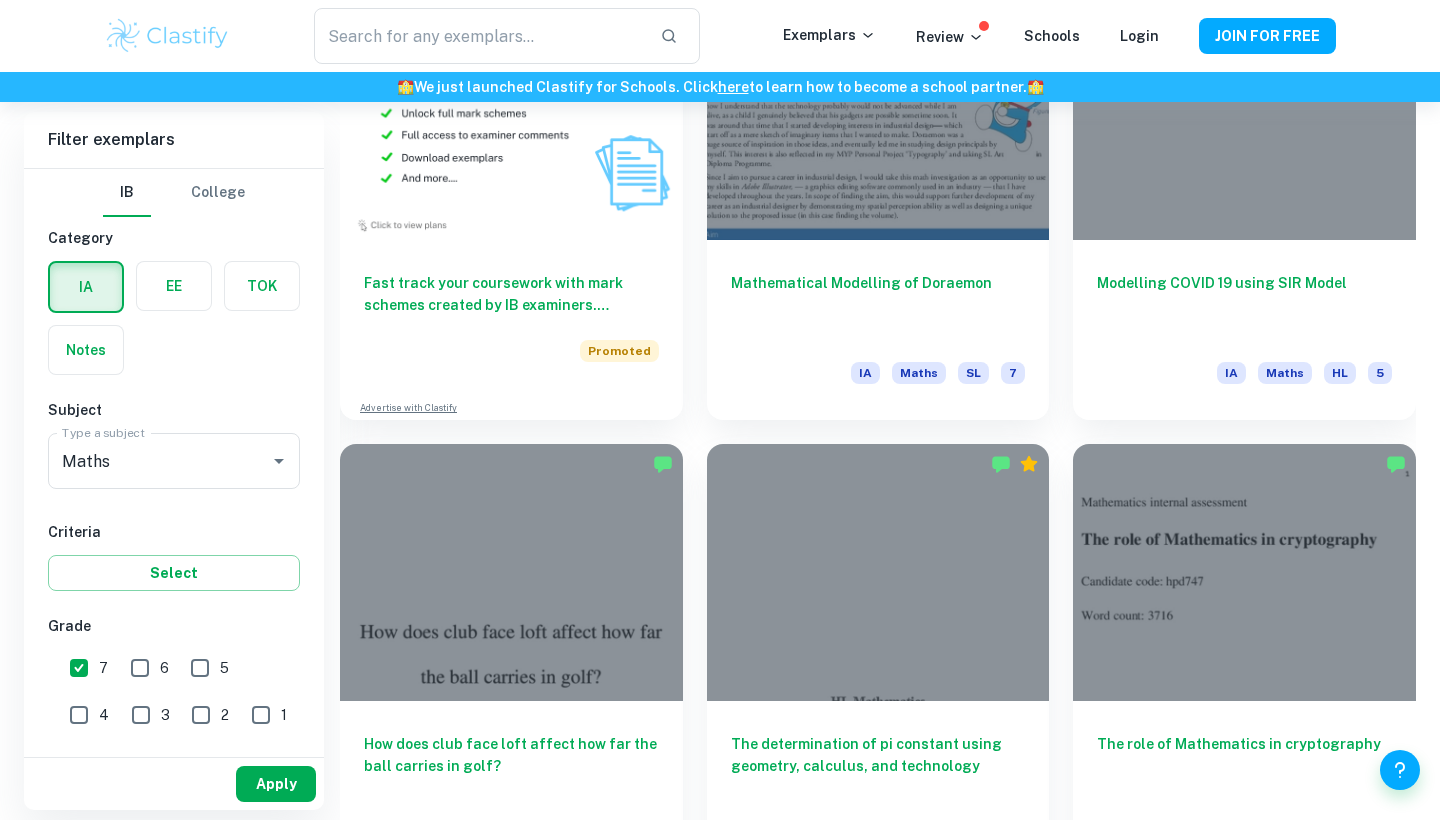 click on "Apply" at bounding box center [276, 784] 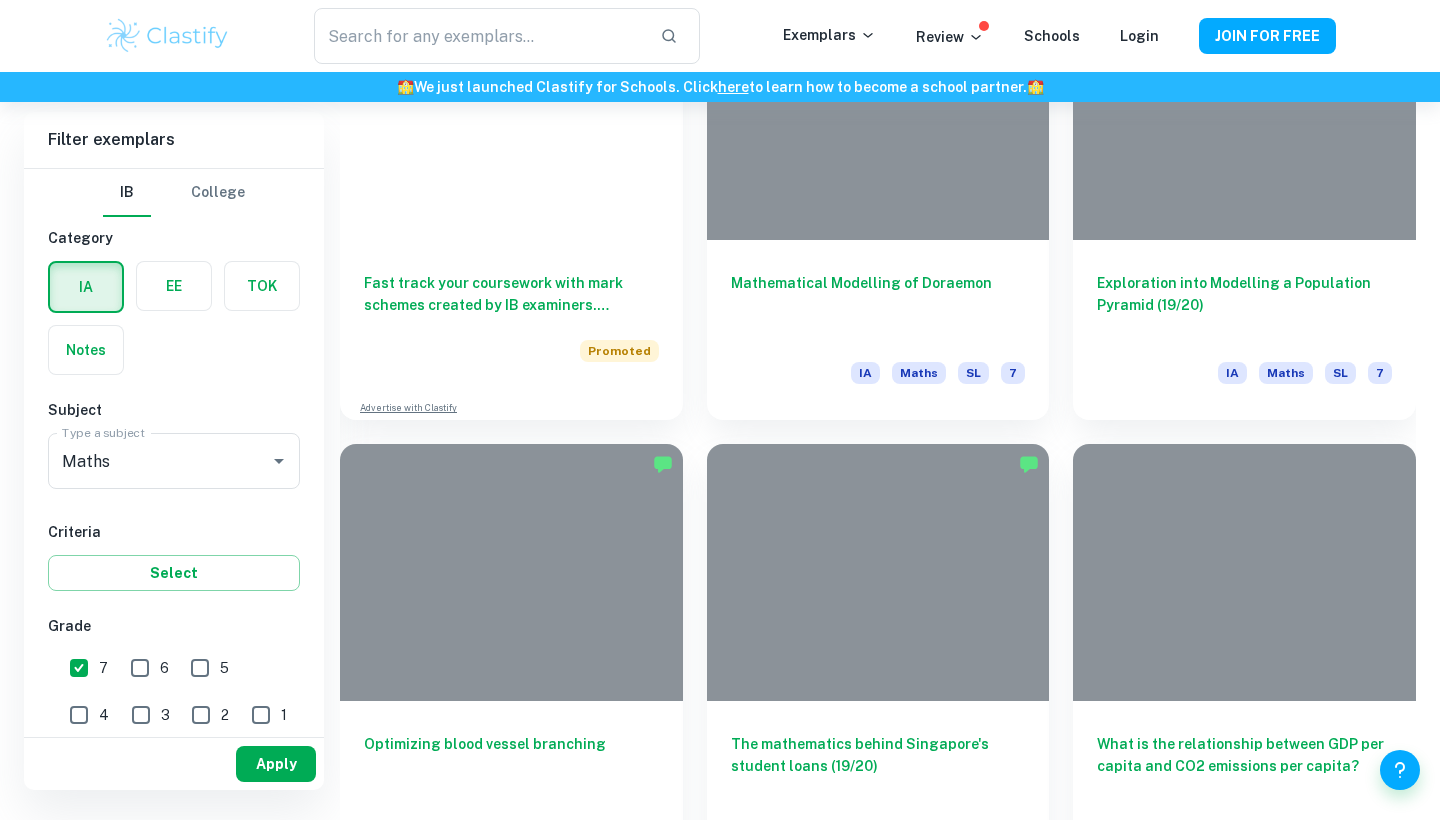 scroll, scrollTop: 542, scrollLeft: 0, axis: vertical 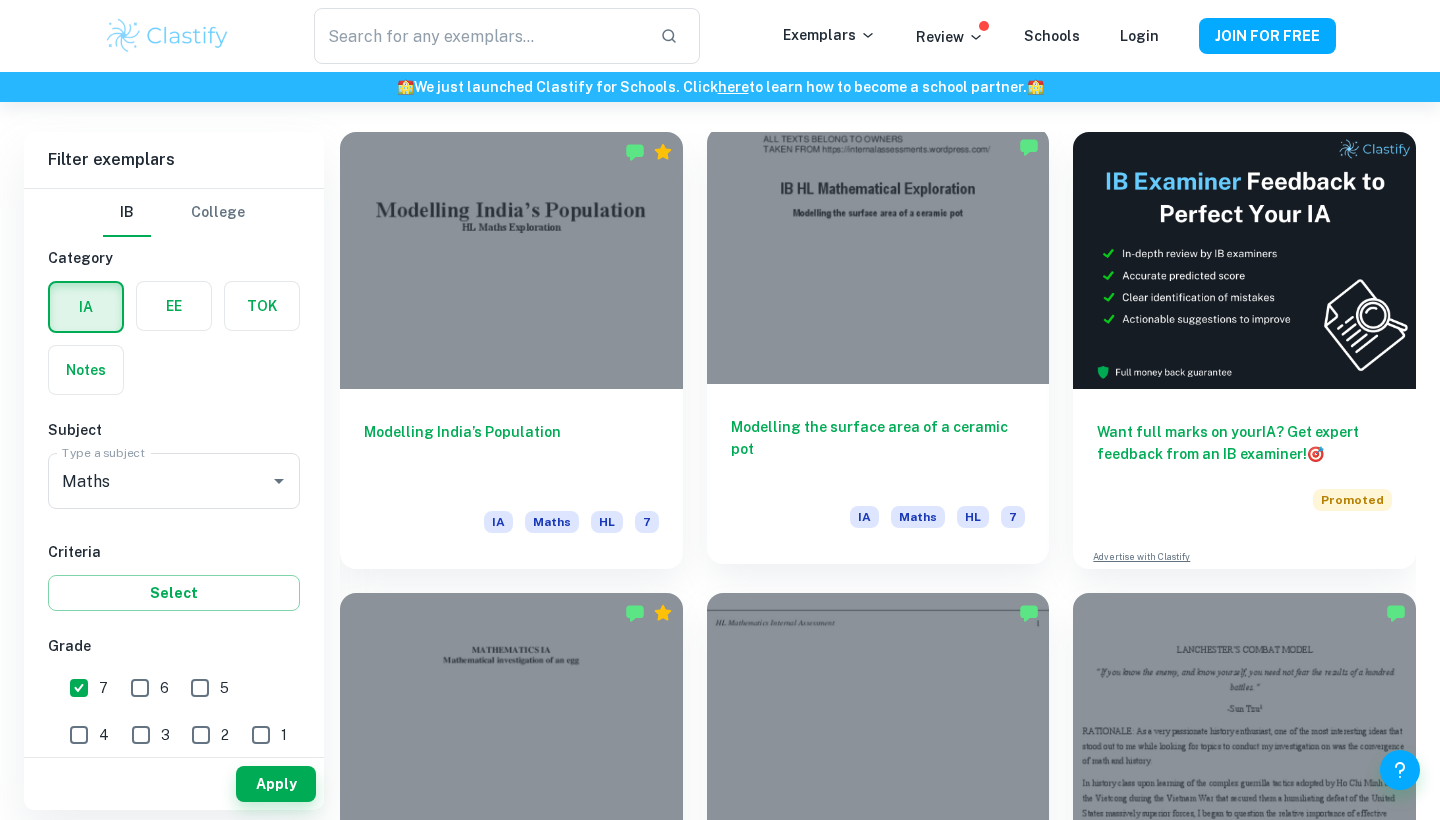 click at bounding box center (878, 255) 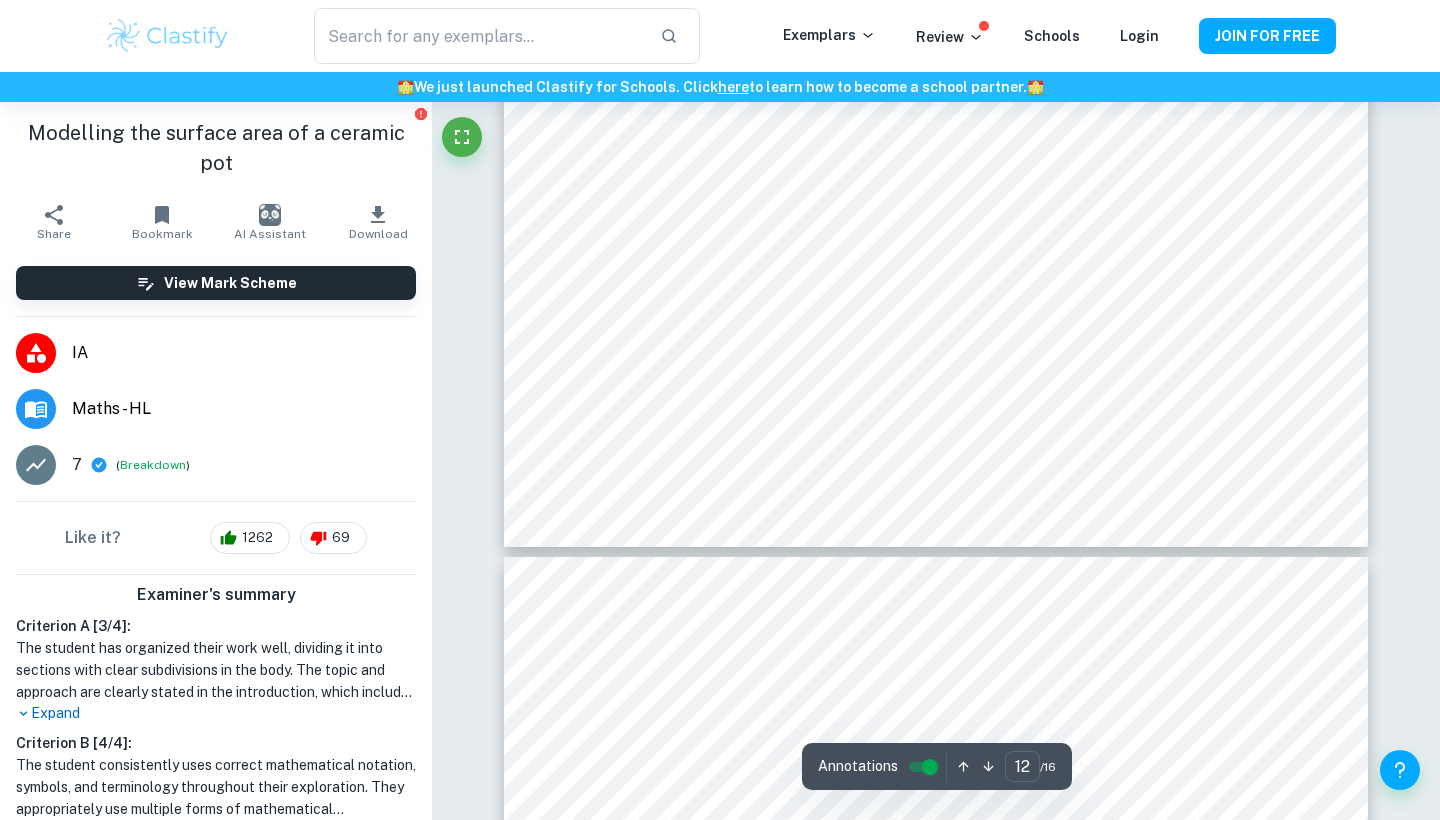 scroll, scrollTop: 14764, scrollLeft: 0, axis: vertical 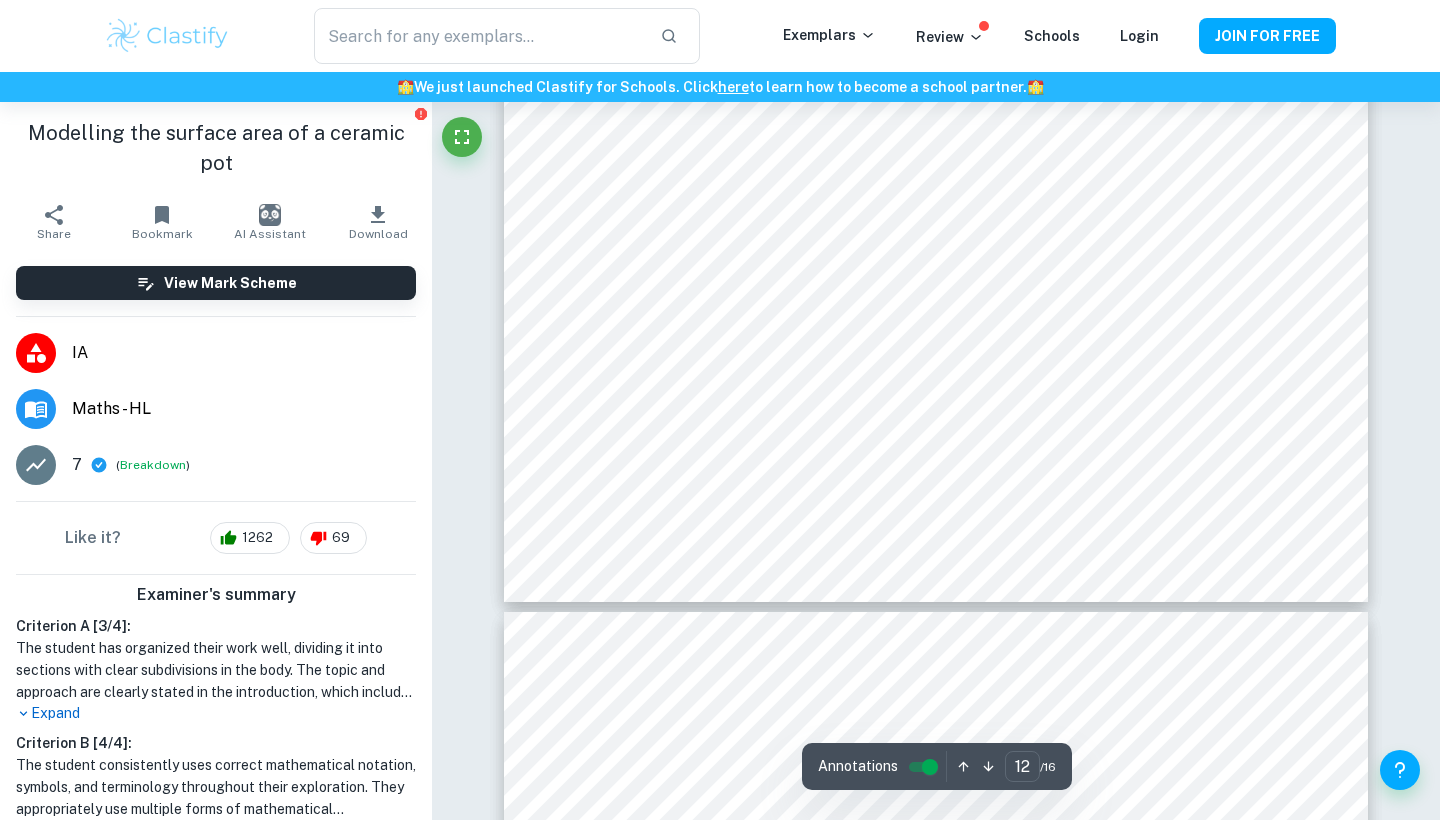 type on "13" 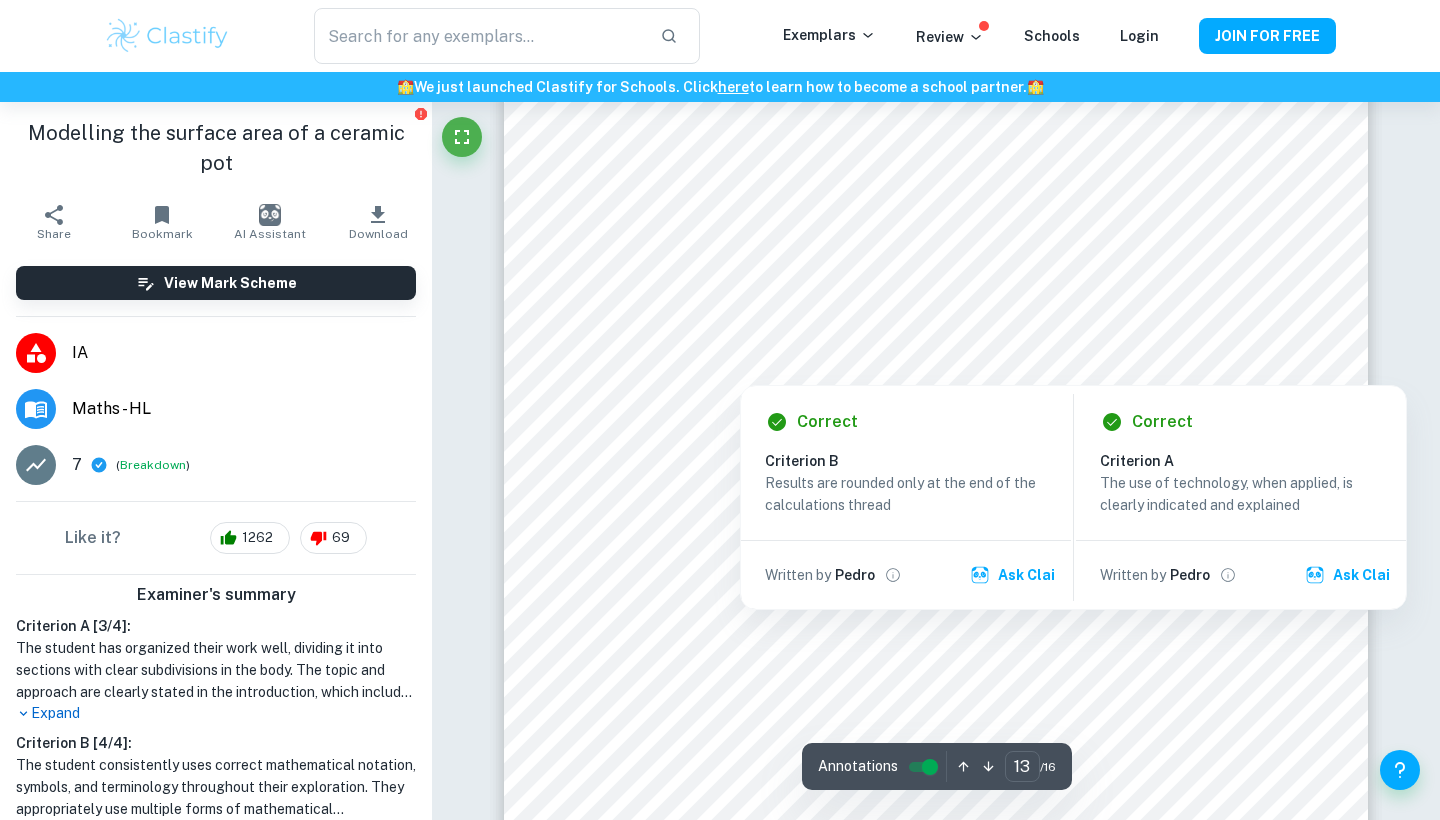 scroll, scrollTop: 15591, scrollLeft: 0, axis: vertical 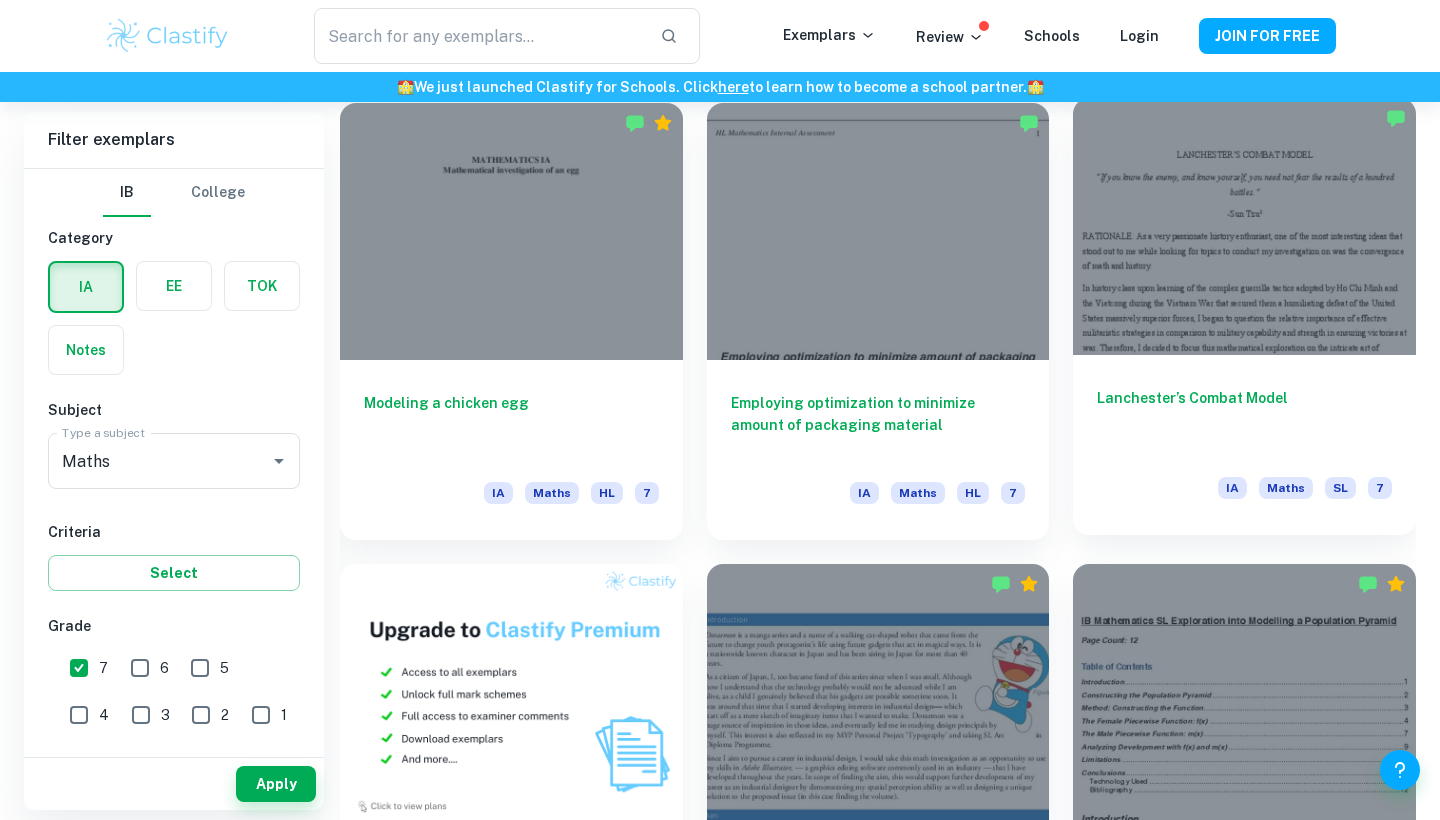 click on "Lanchester’s Combat Model" at bounding box center (1244, 420) 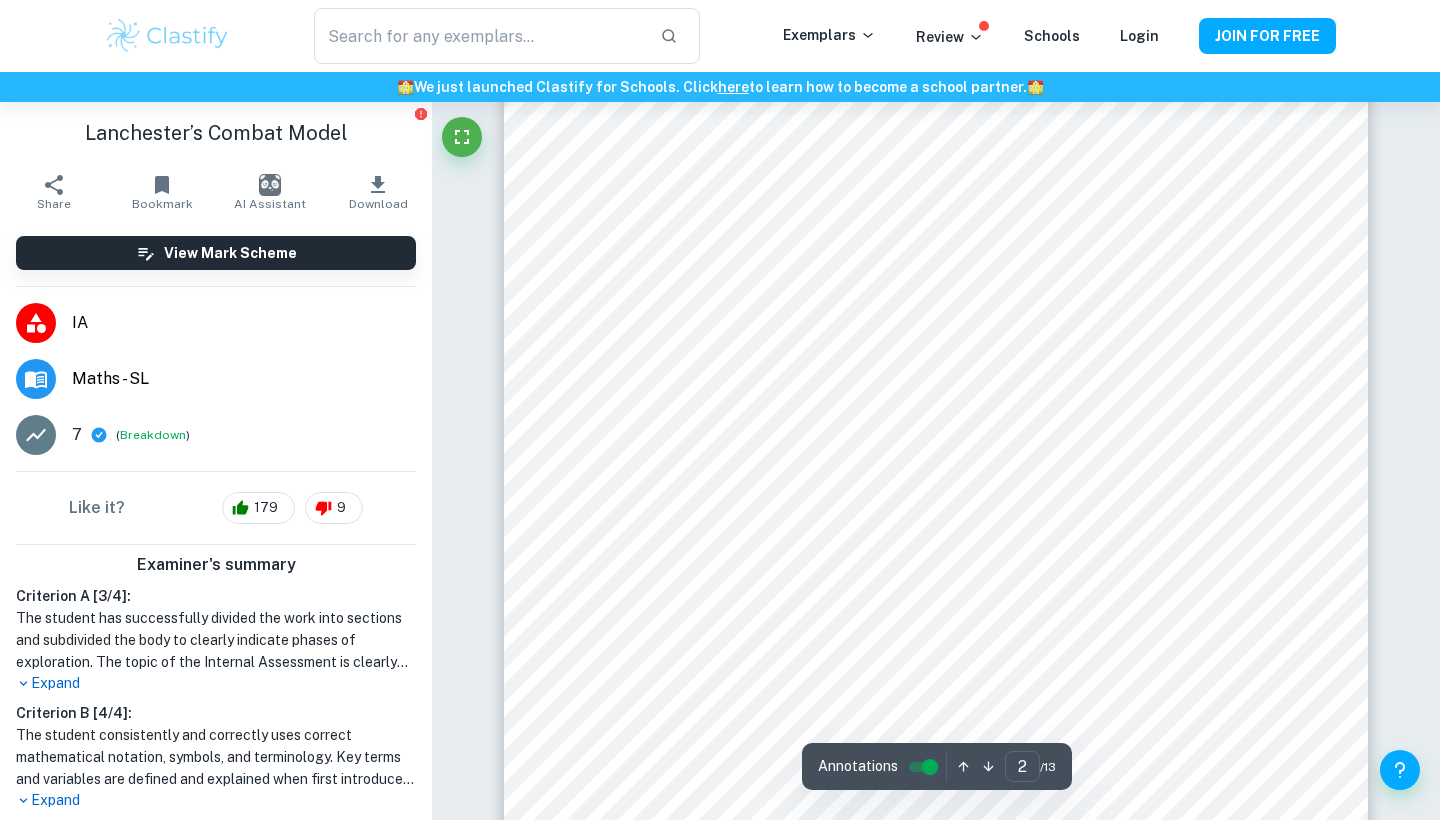 scroll, scrollTop: 1700, scrollLeft: 0, axis: vertical 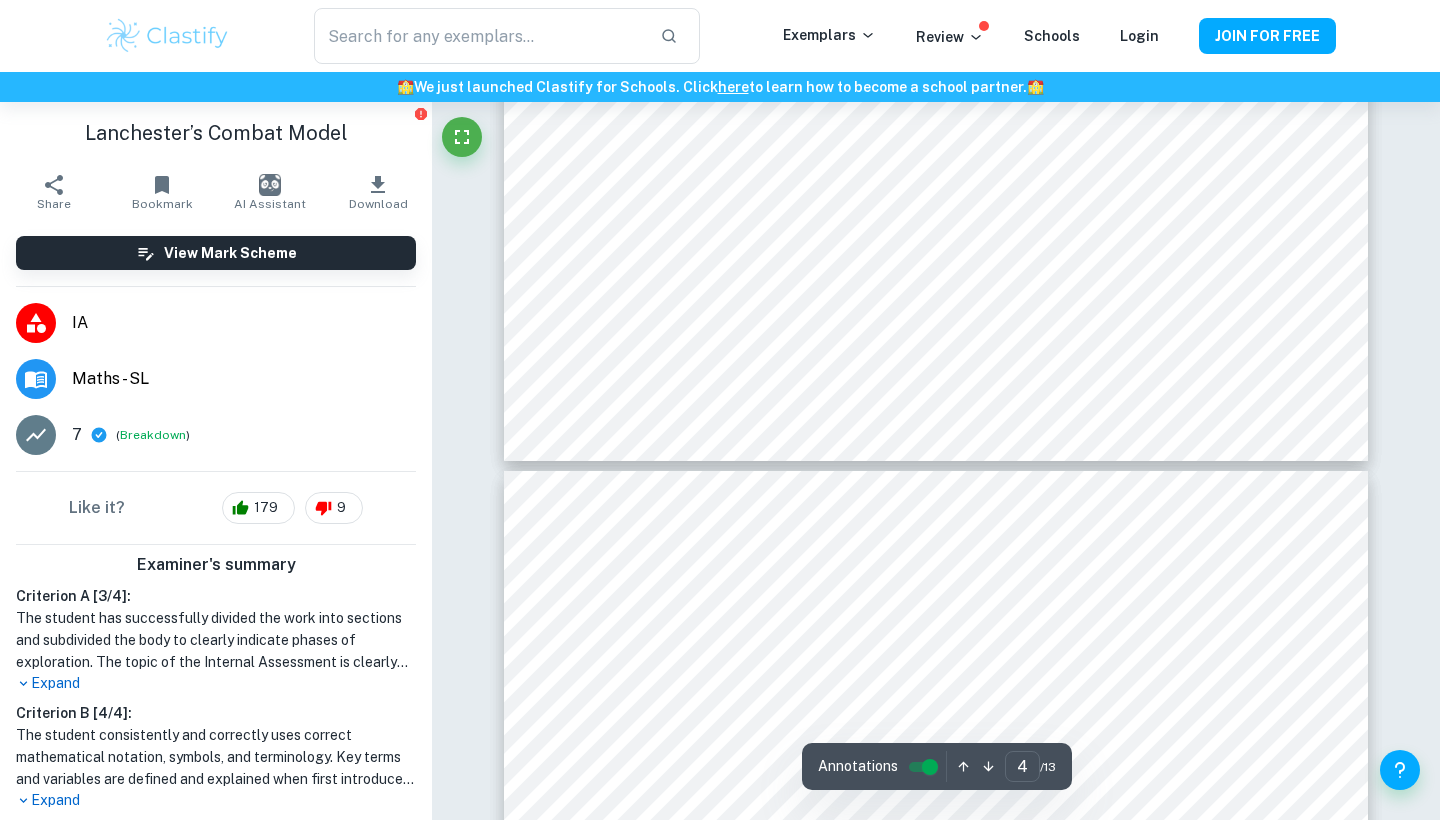 type on "5" 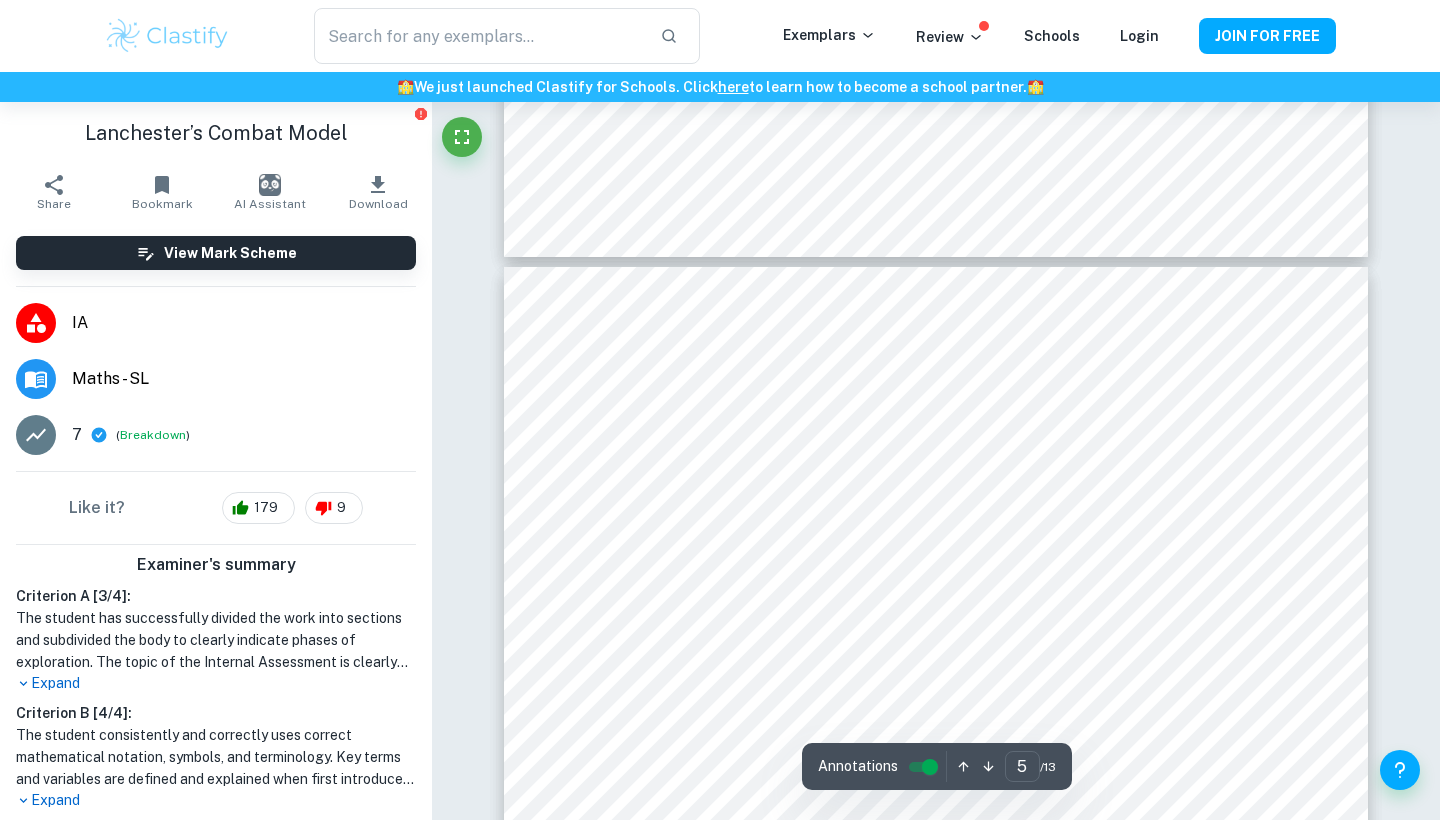 scroll, scrollTop: 5075, scrollLeft: 0, axis: vertical 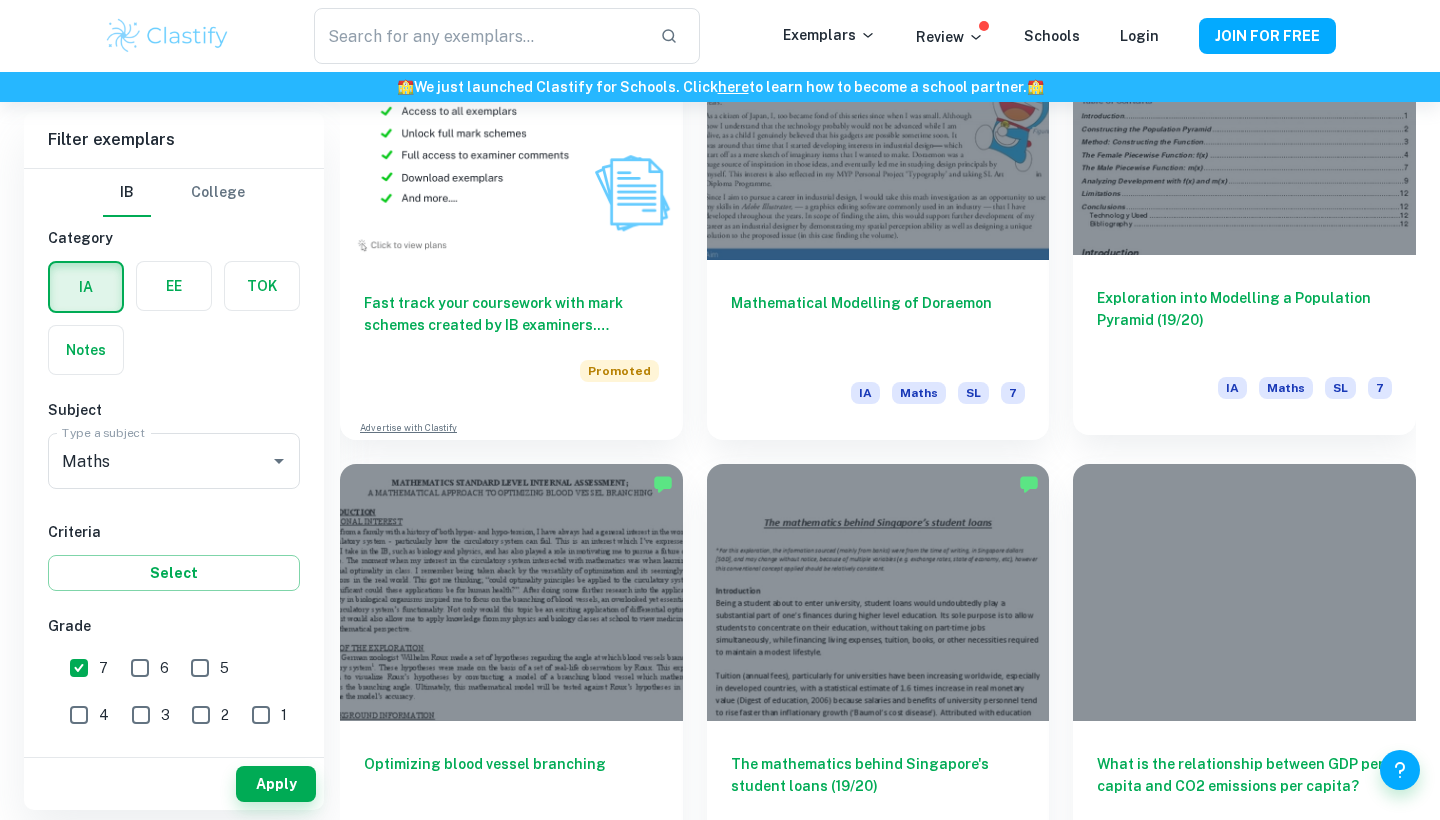 click on "Exploration into Modelling a Population Pyramid (19/20)" at bounding box center [1244, 320] 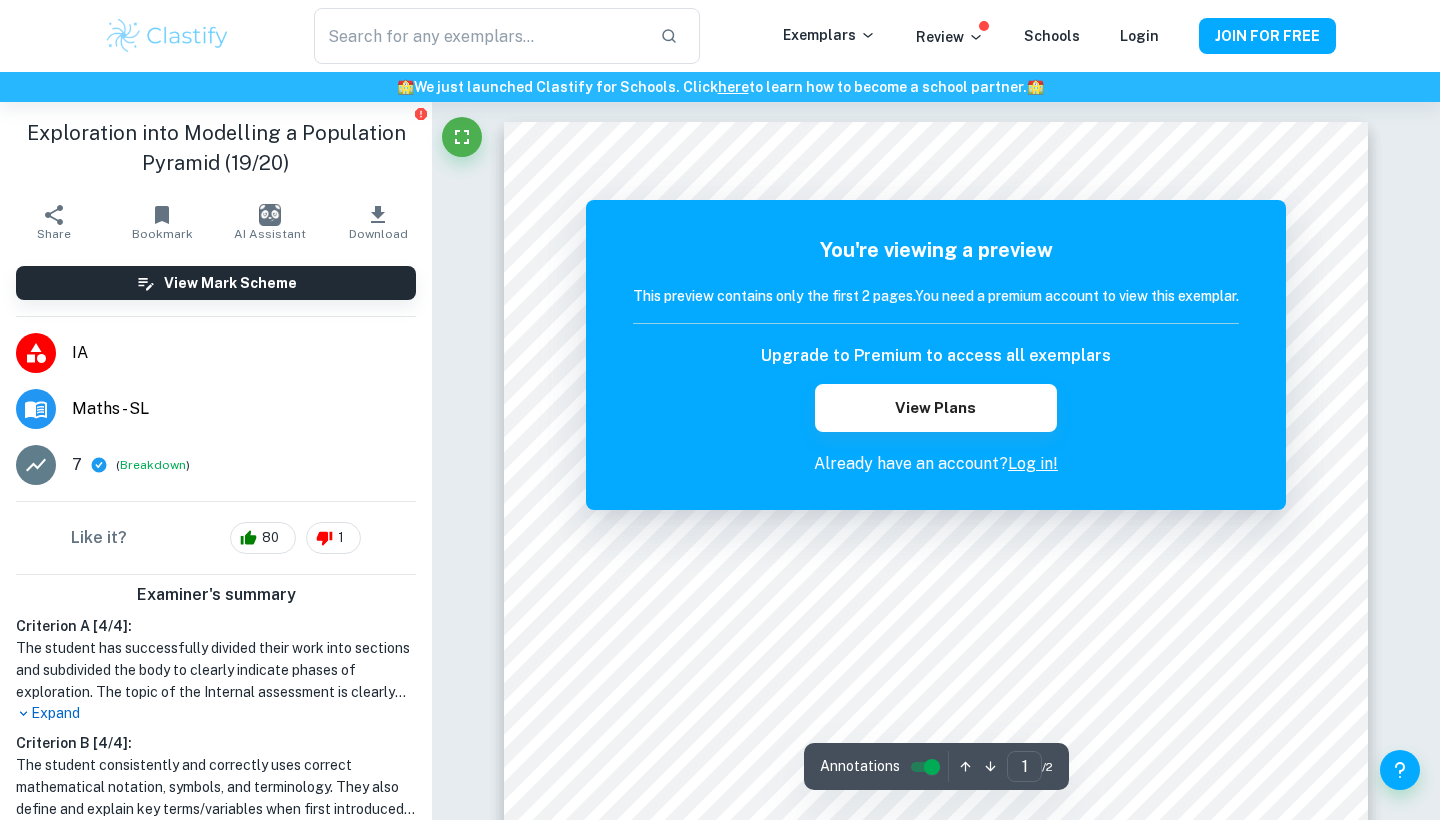 scroll, scrollTop: 0, scrollLeft: 0, axis: both 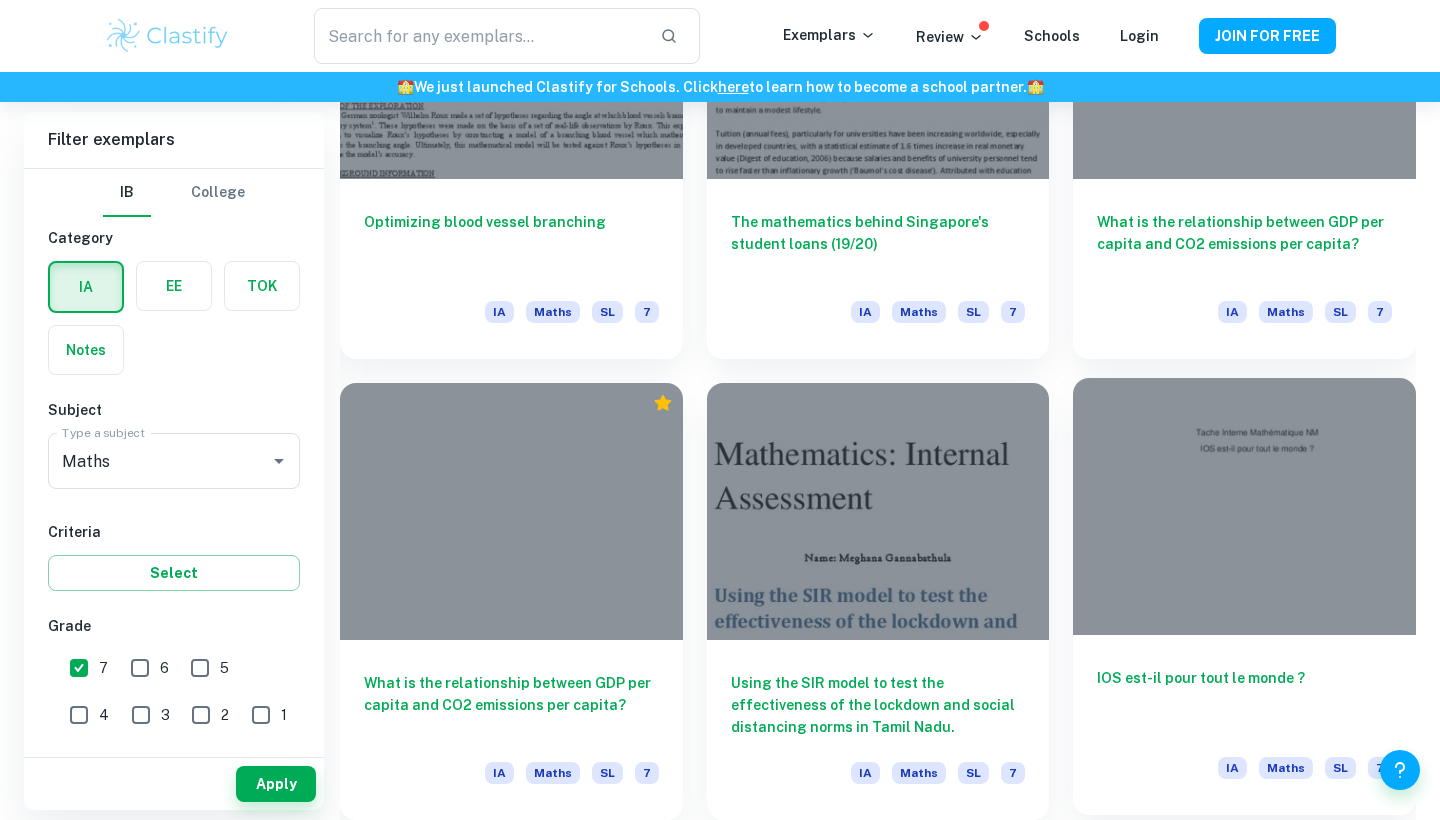click at bounding box center [1244, 506] 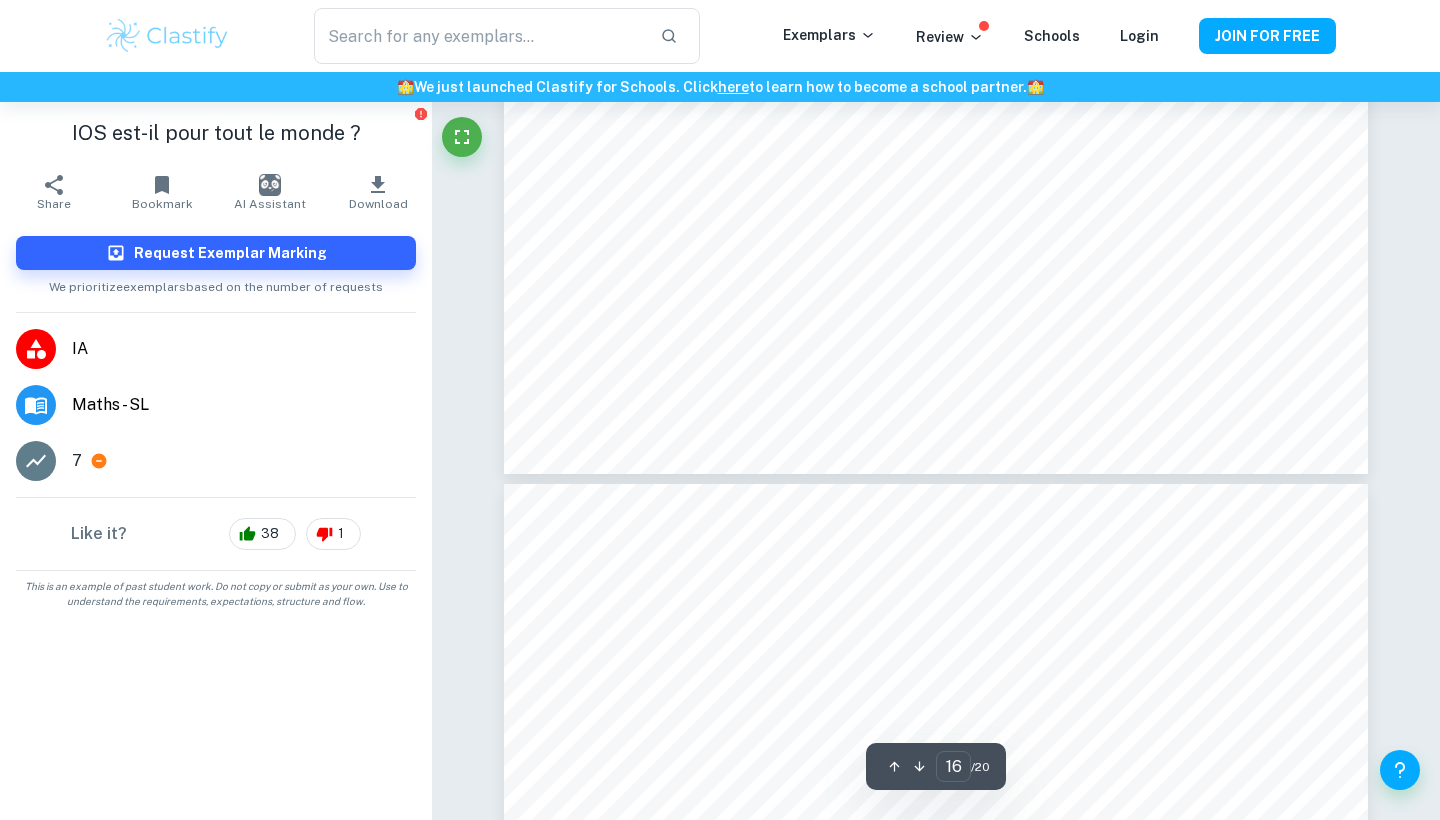 scroll, scrollTop: 18335, scrollLeft: 0, axis: vertical 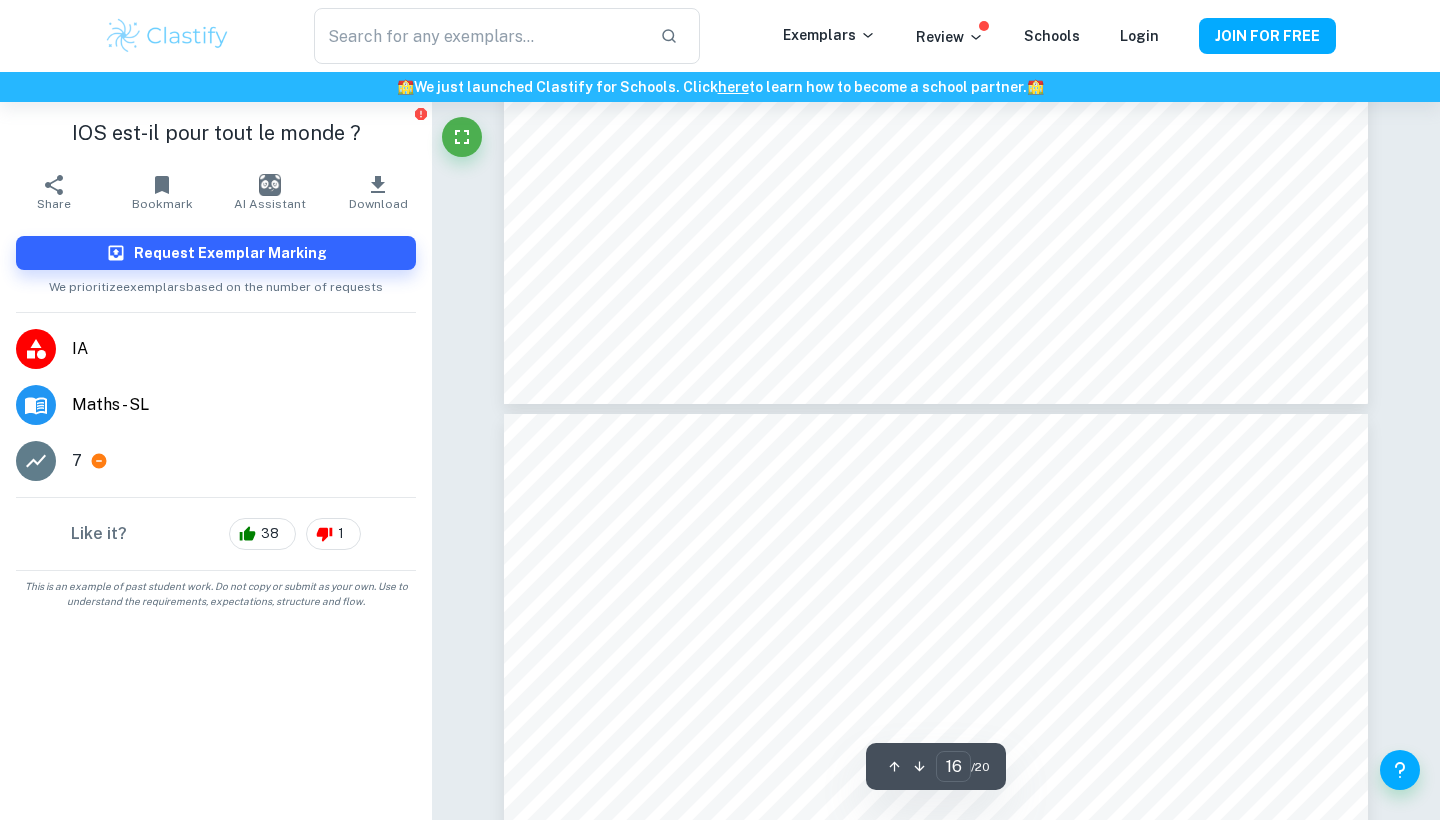 type on "17" 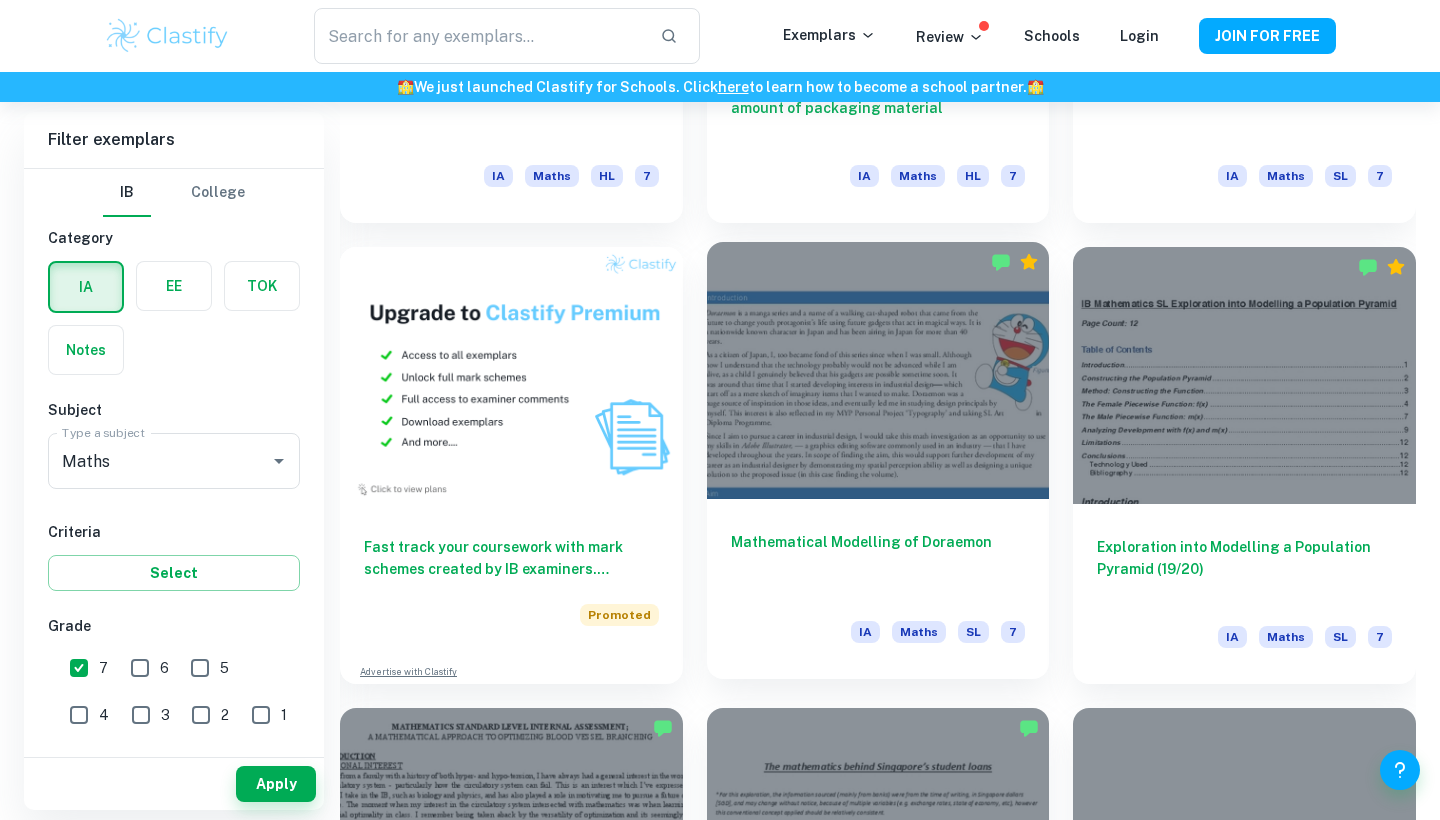 scroll, scrollTop: 1351, scrollLeft: 0, axis: vertical 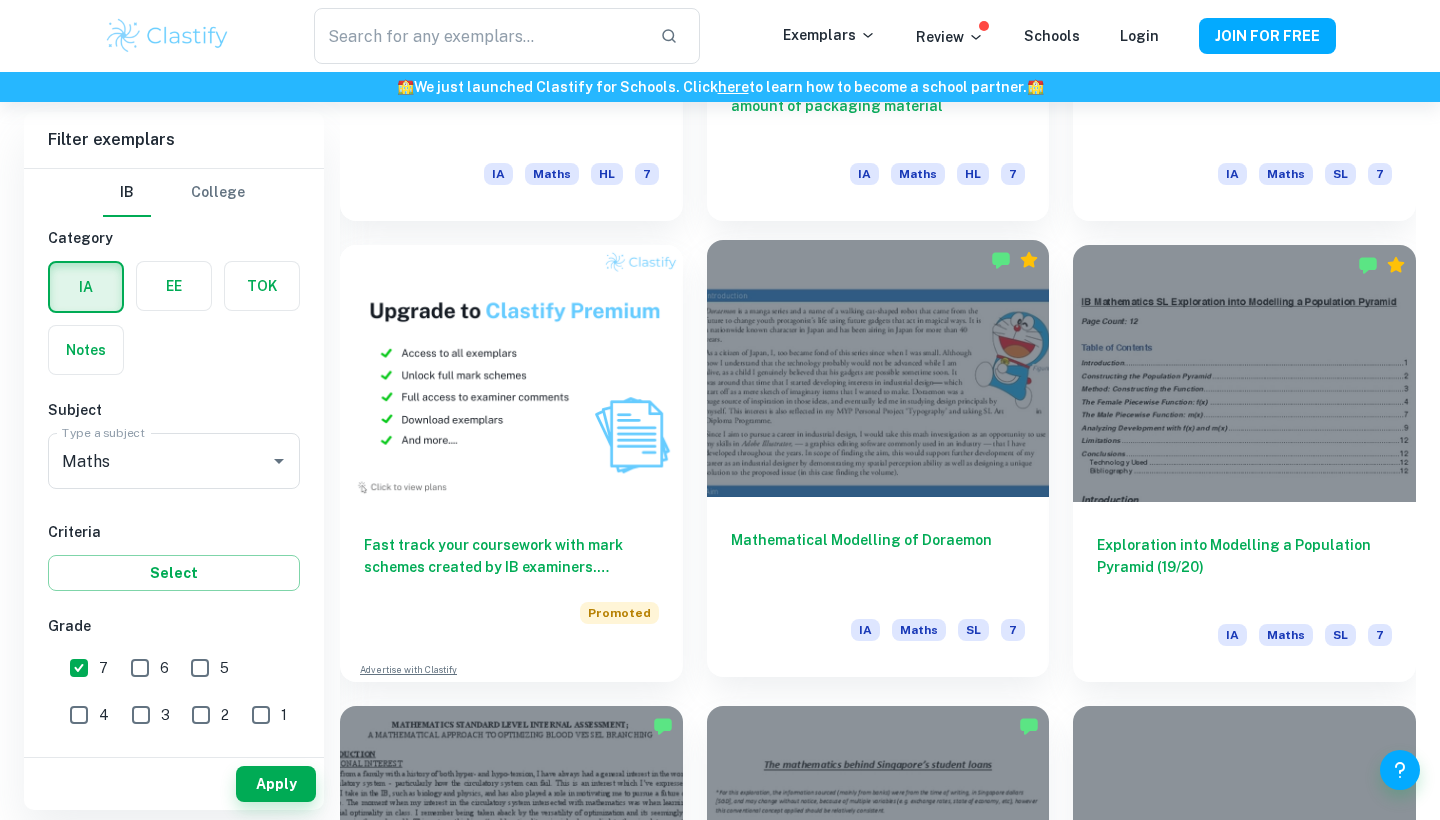 click at bounding box center [878, 368] 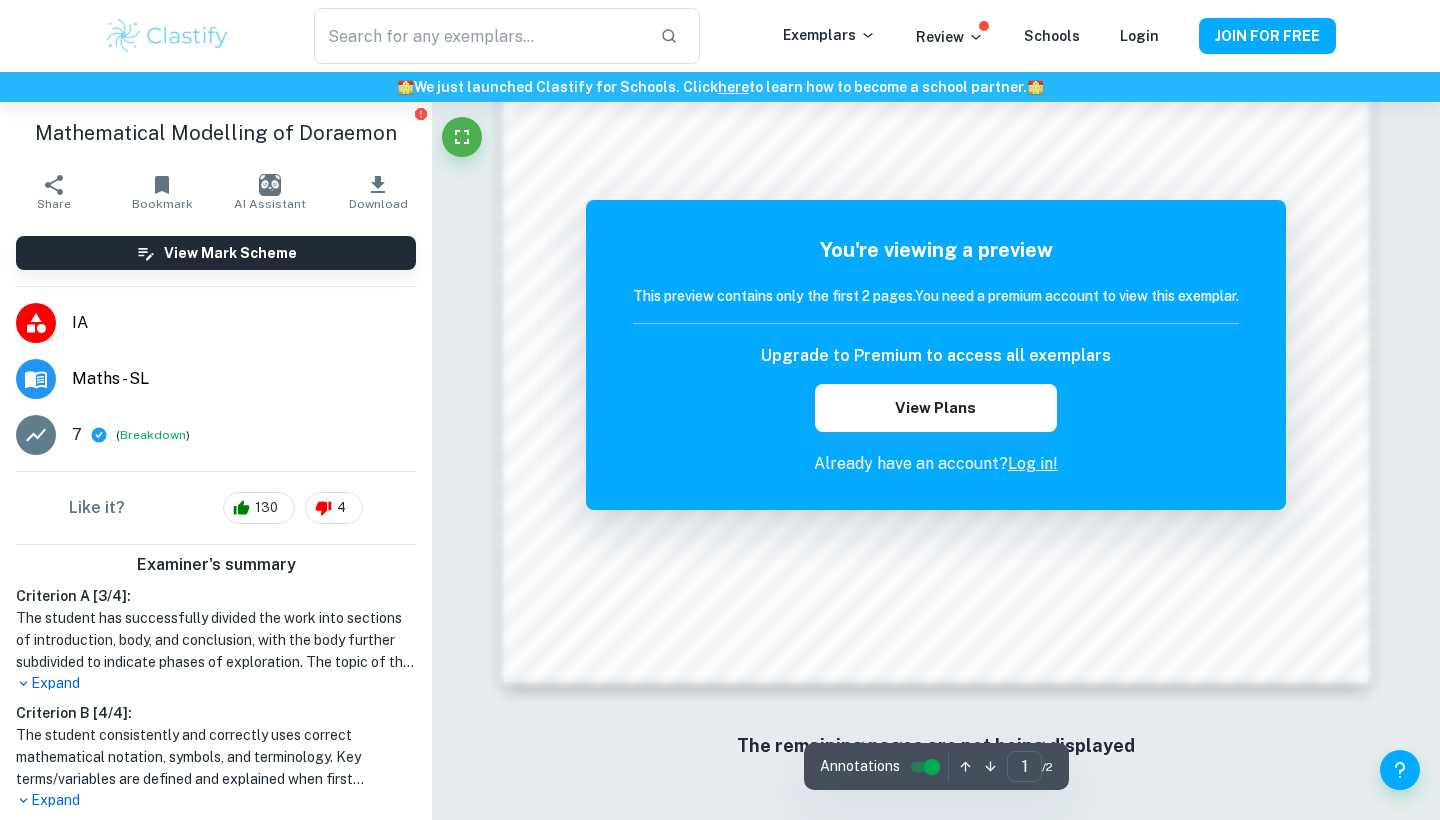 scroll, scrollTop: 1892, scrollLeft: 0, axis: vertical 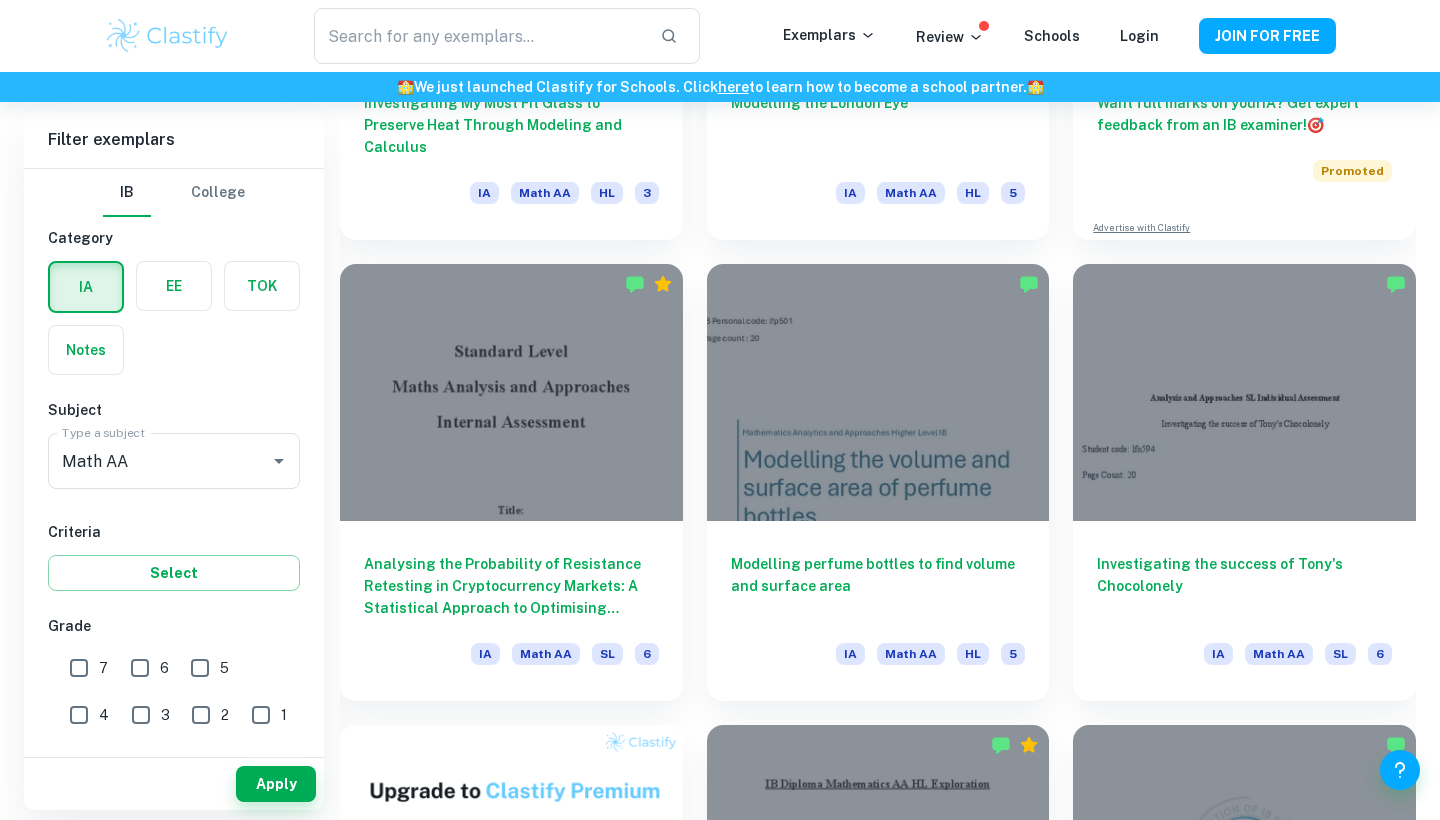 checkbox on "true" 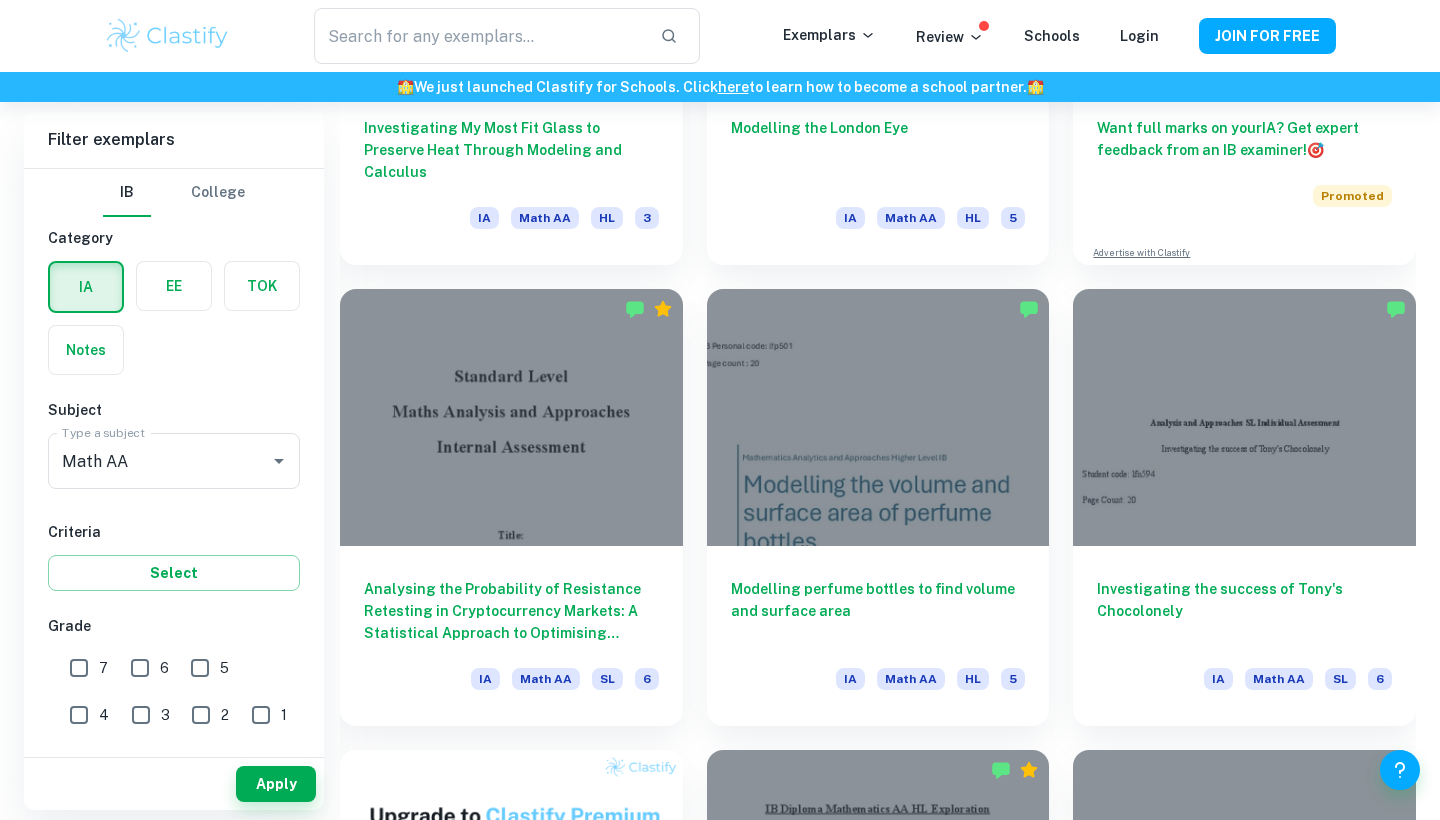 scroll, scrollTop: 935, scrollLeft: 0, axis: vertical 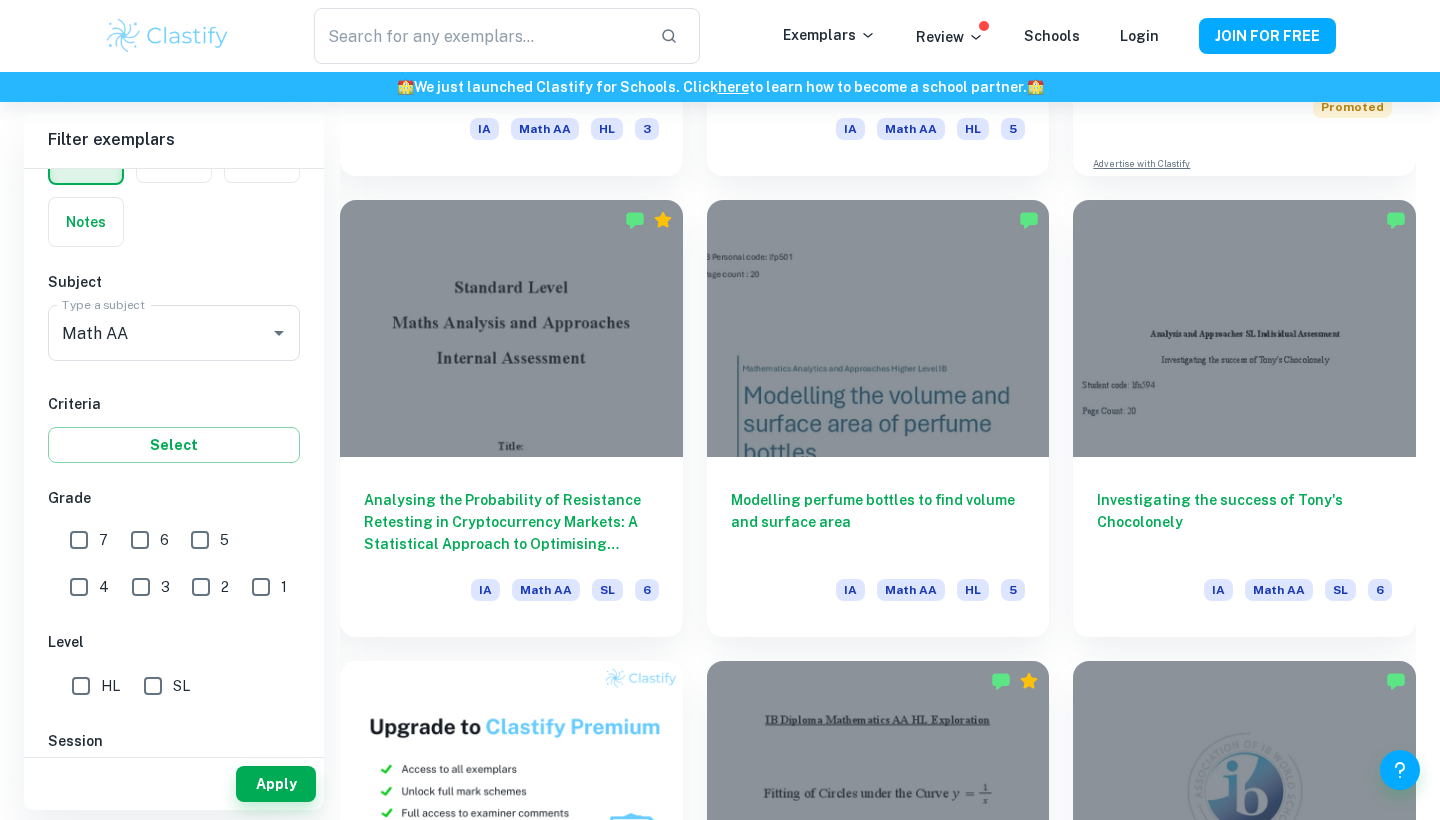 click on "Subject Type a subject Math AA Type a subject" at bounding box center (174, 320) 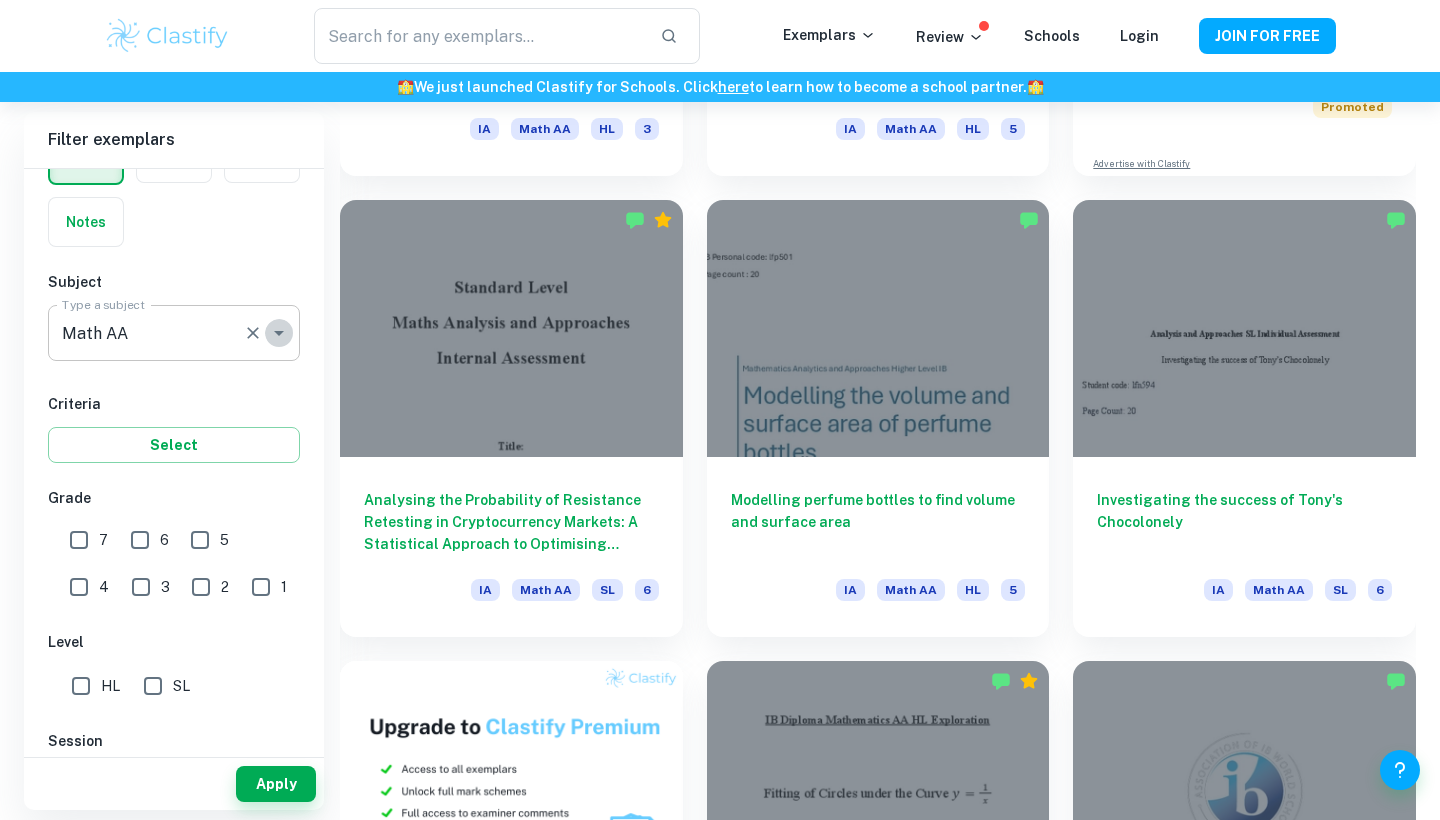 click 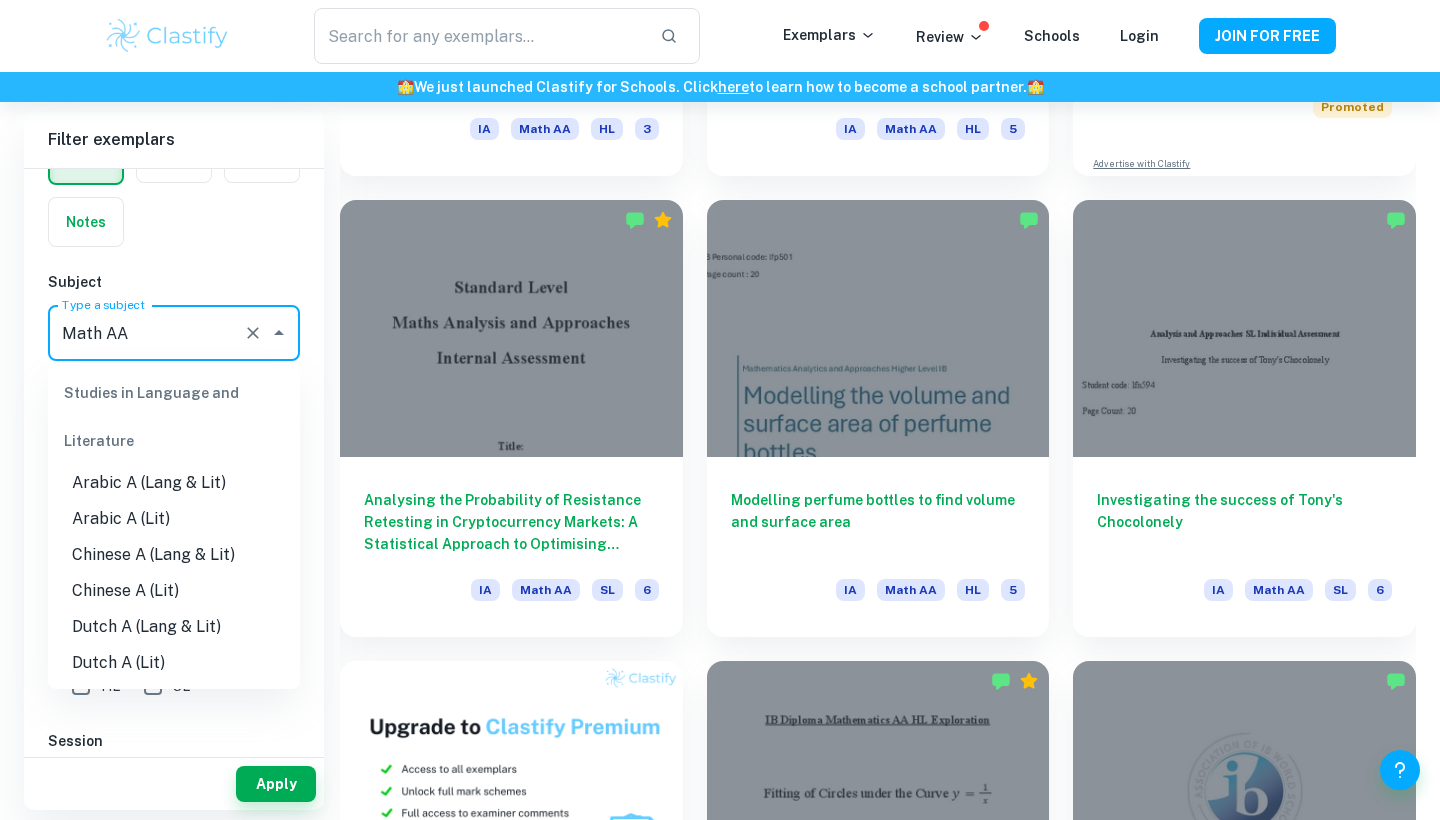 scroll, scrollTop: 2488, scrollLeft: 0, axis: vertical 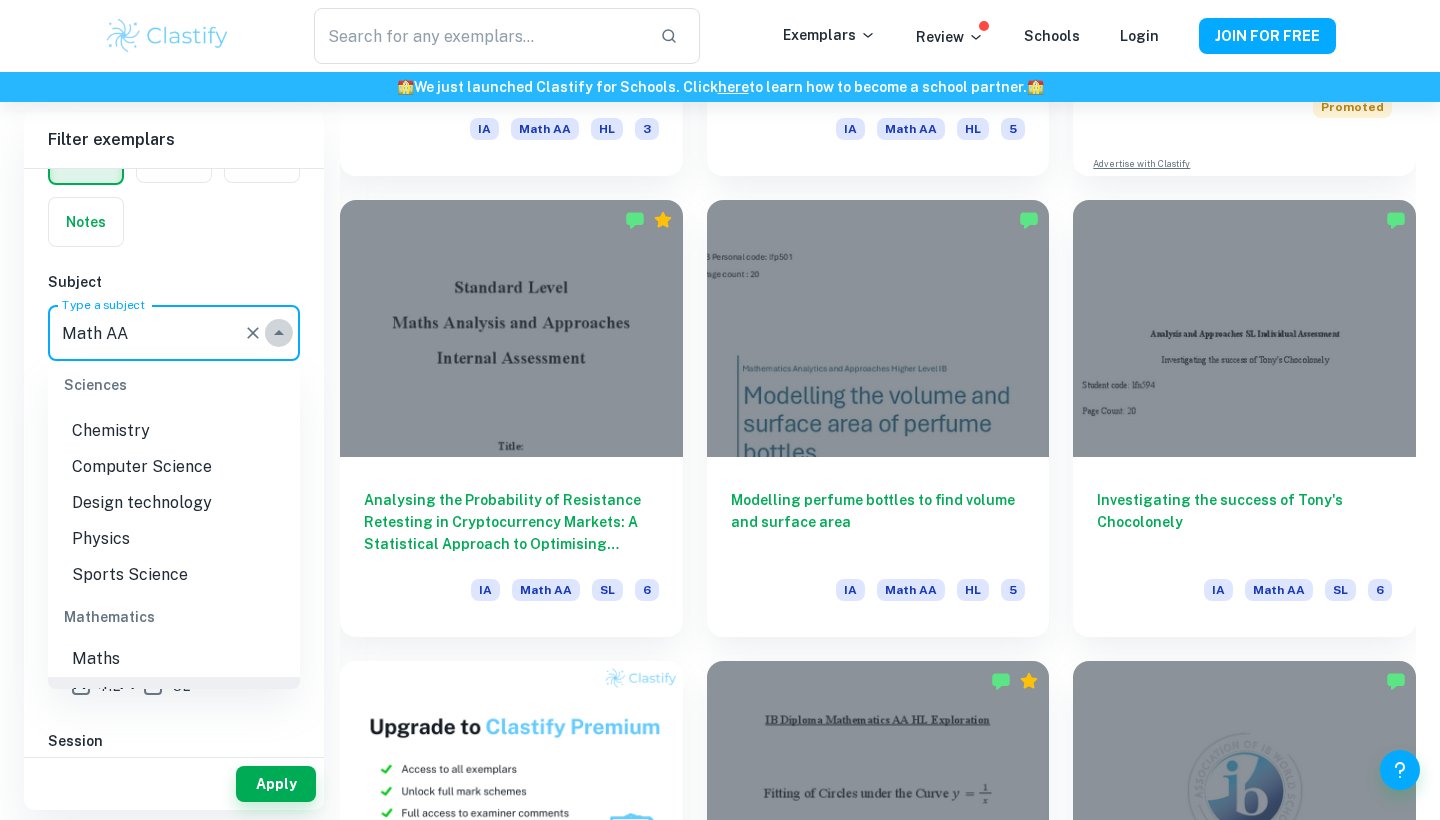 click 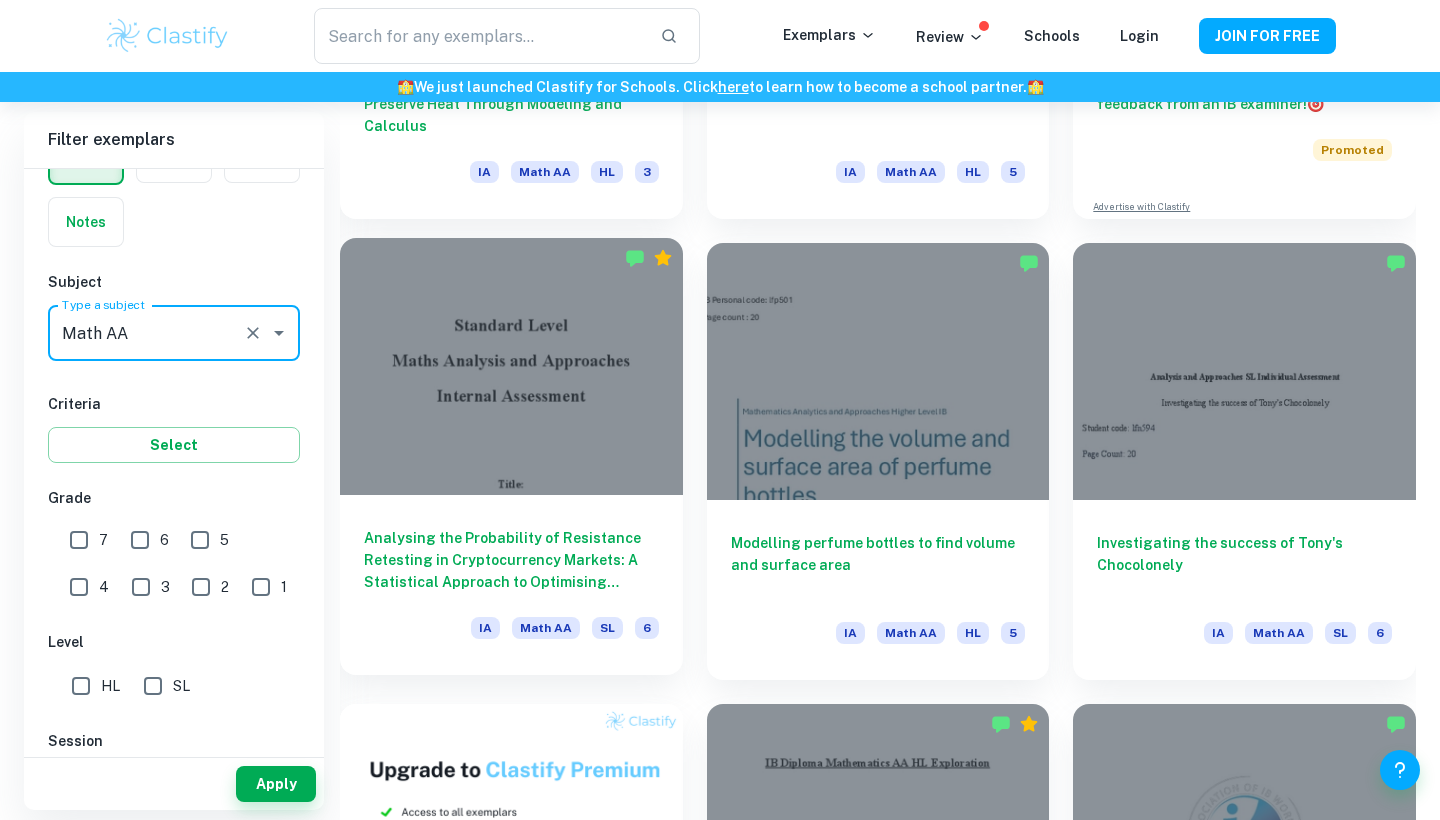 scroll, scrollTop: 891, scrollLeft: 0, axis: vertical 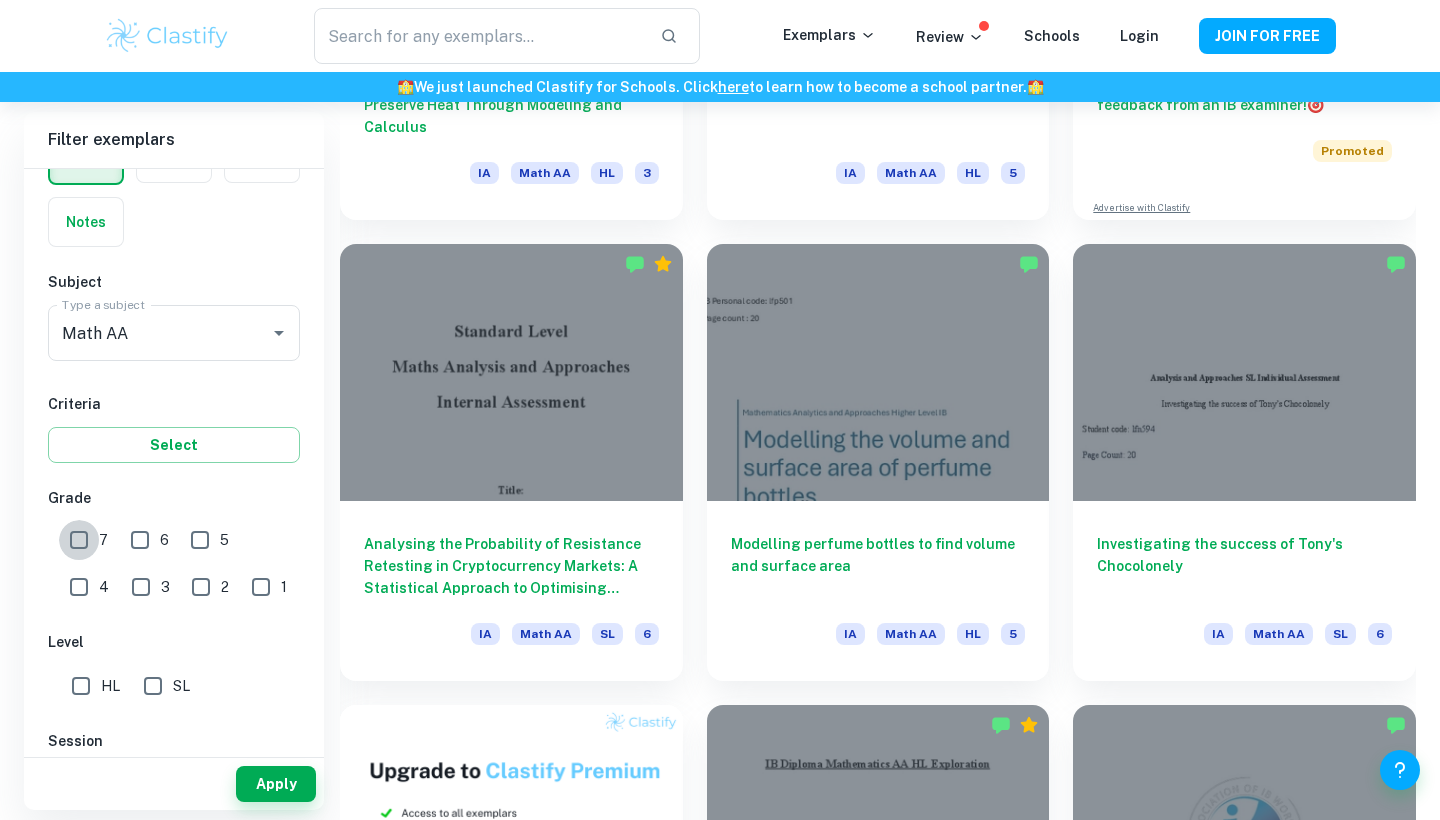 click on "7" at bounding box center [79, 540] 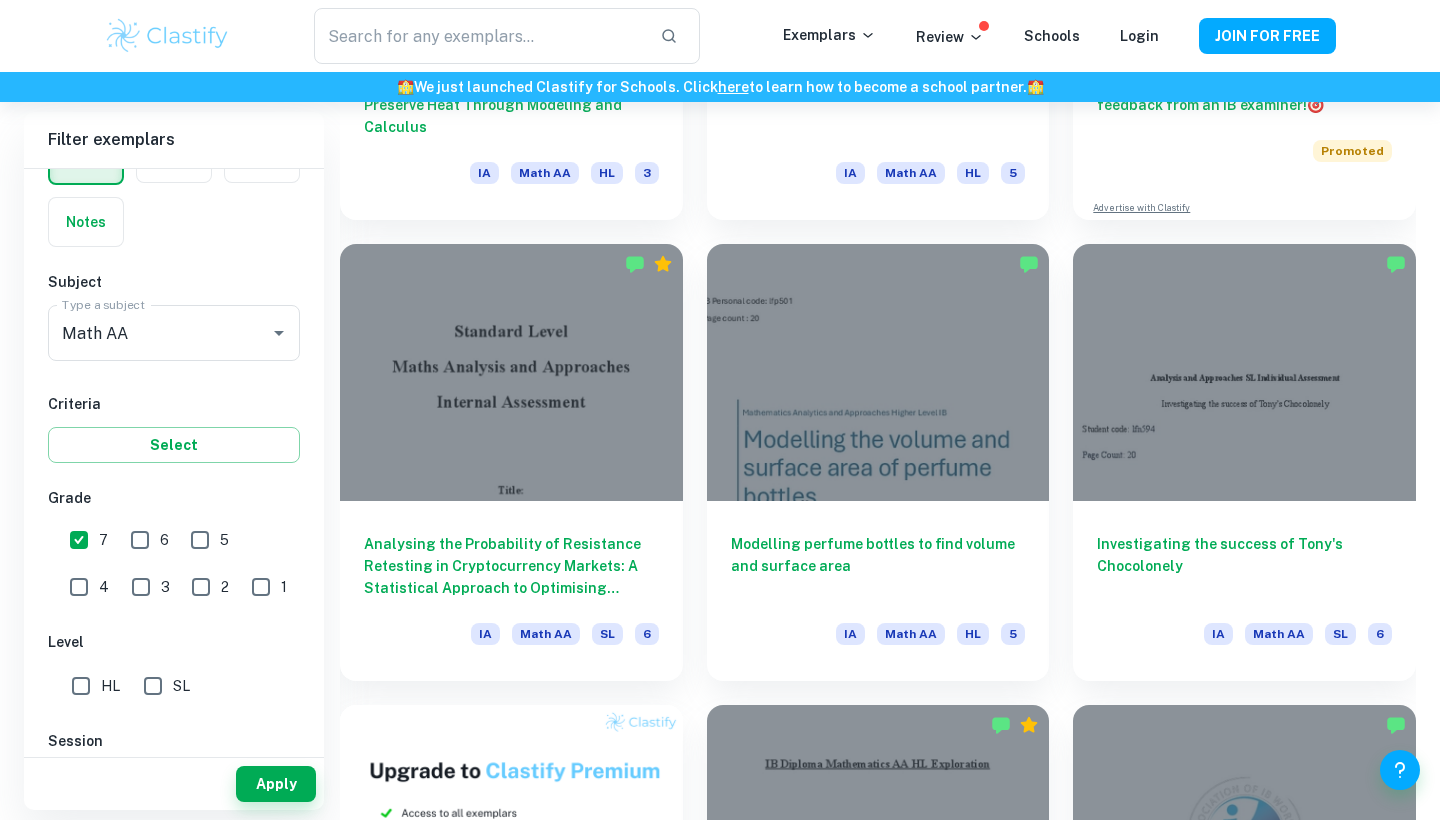 click on "6" at bounding box center (140, 540) 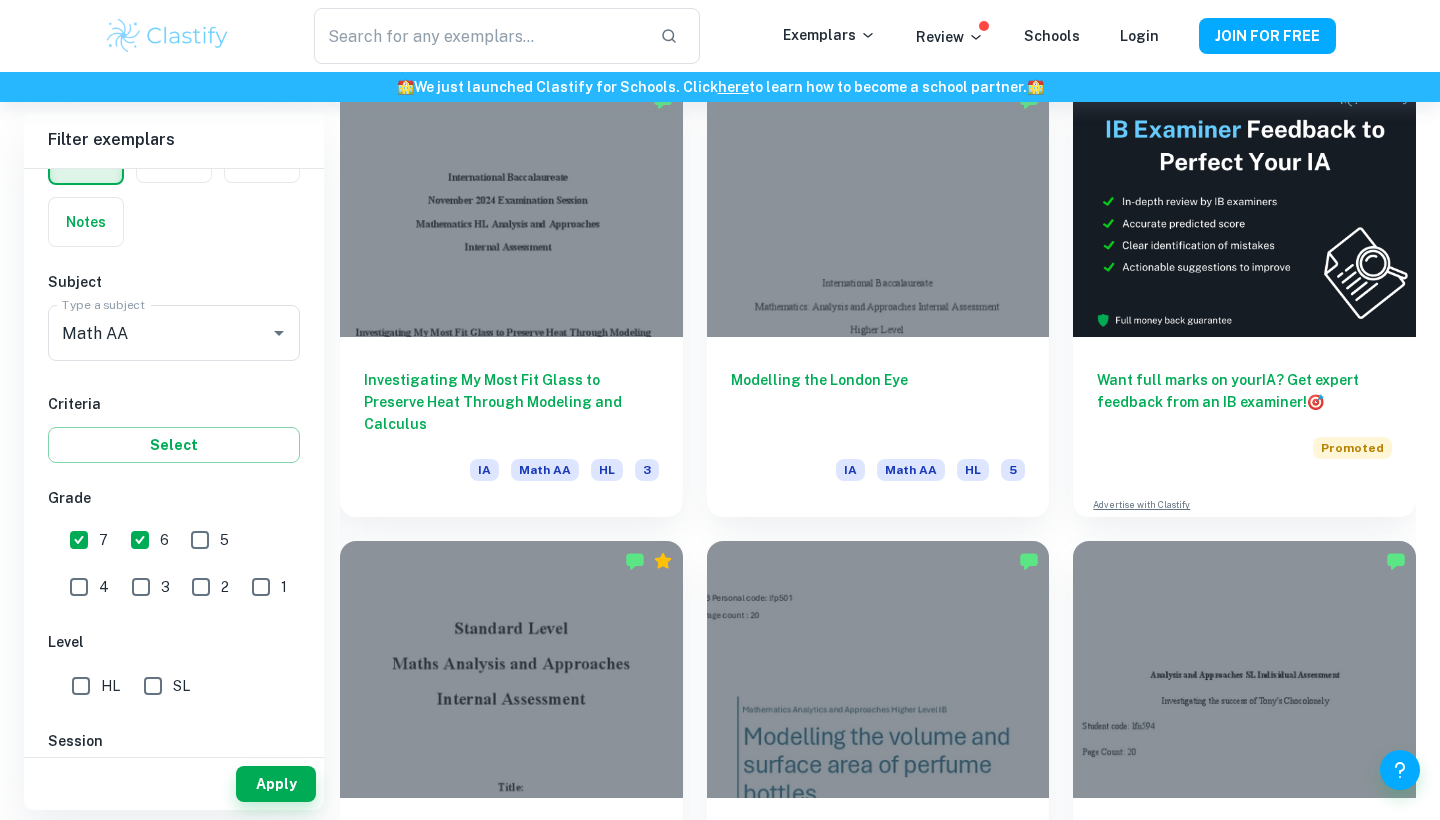 scroll, scrollTop: 635, scrollLeft: 0, axis: vertical 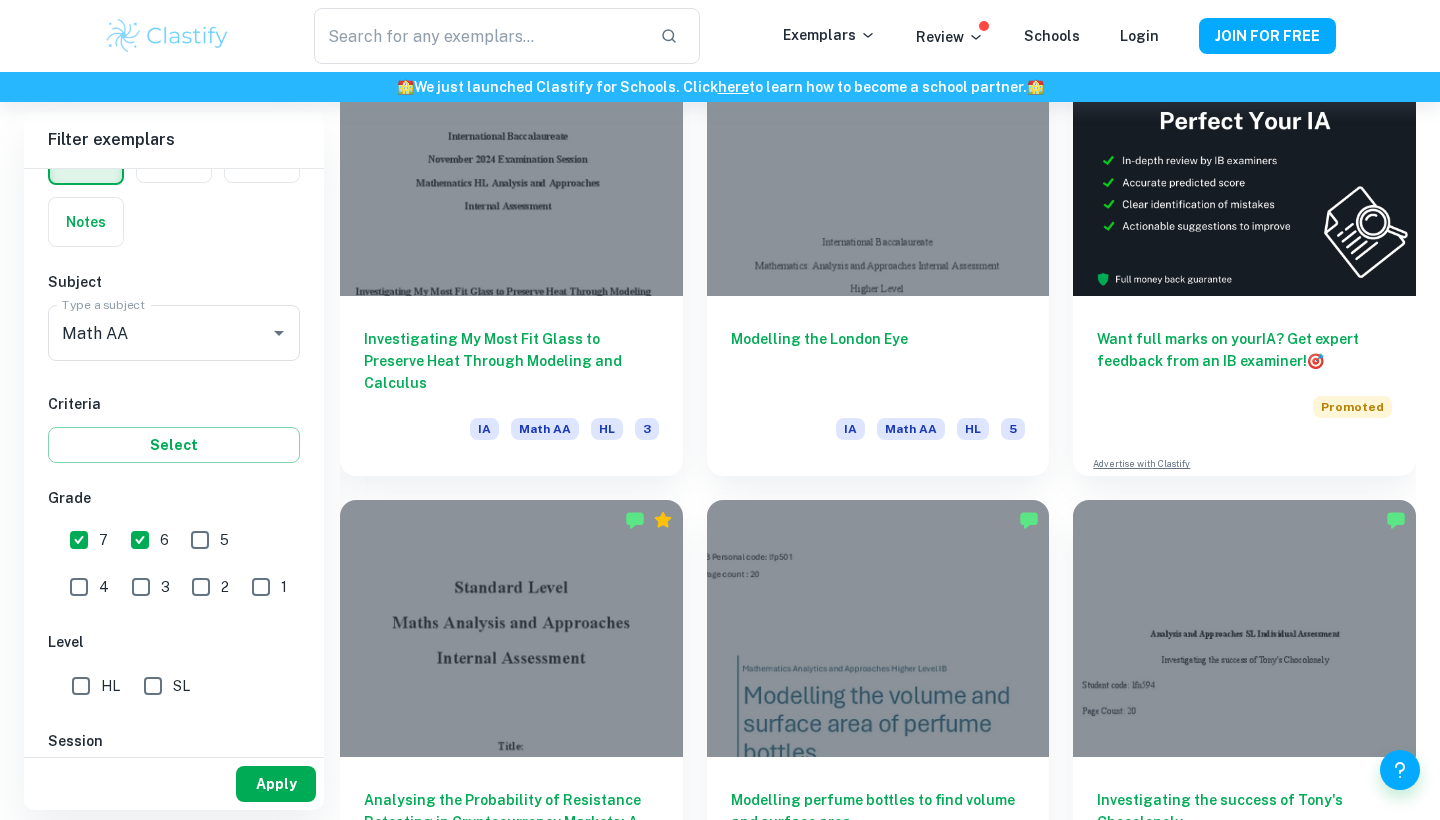 click on "Apply" at bounding box center (276, 784) 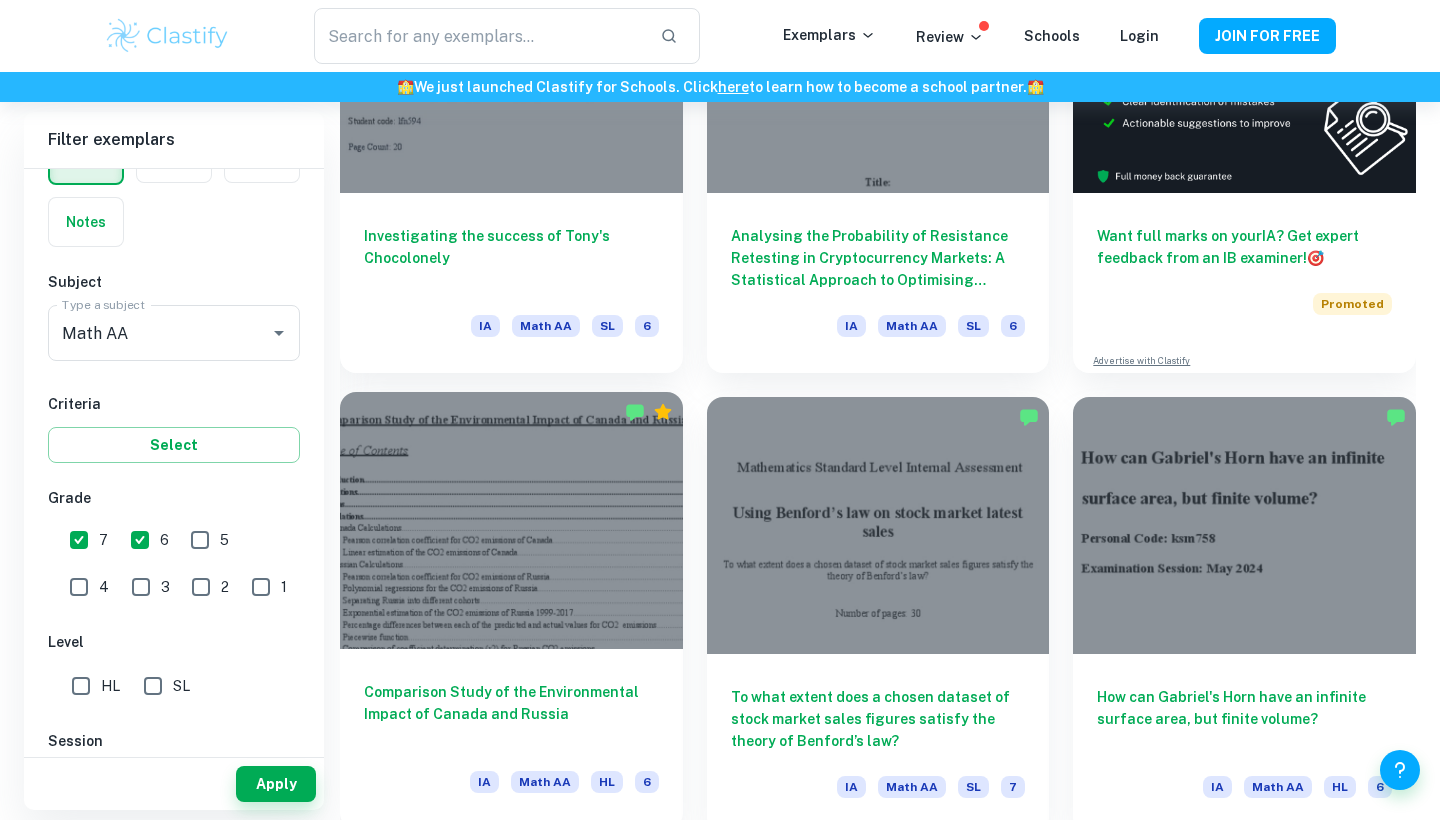 scroll, scrollTop: 820, scrollLeft: 0, axis: vertical 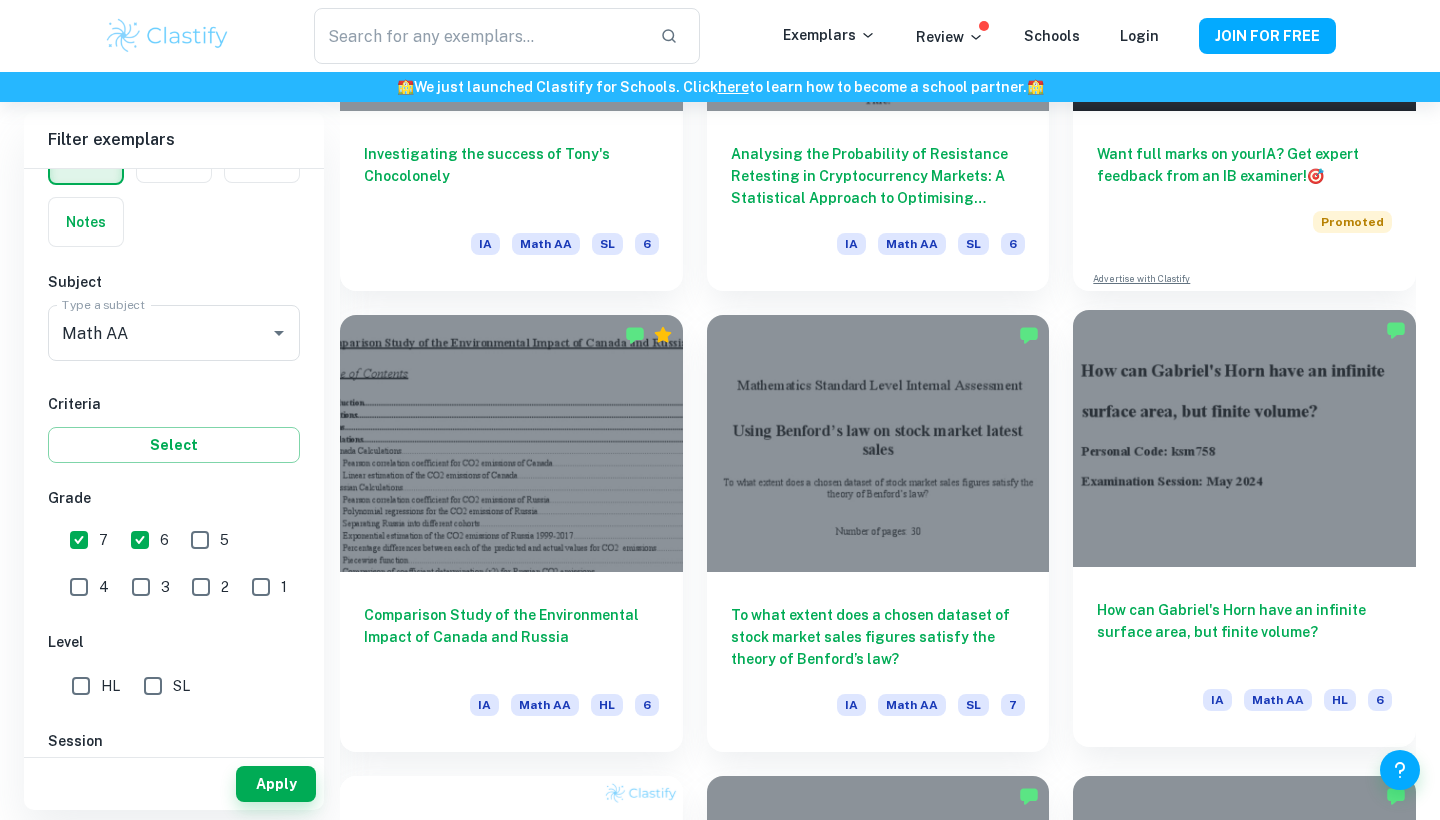 click at bounding box center (1244, 438) 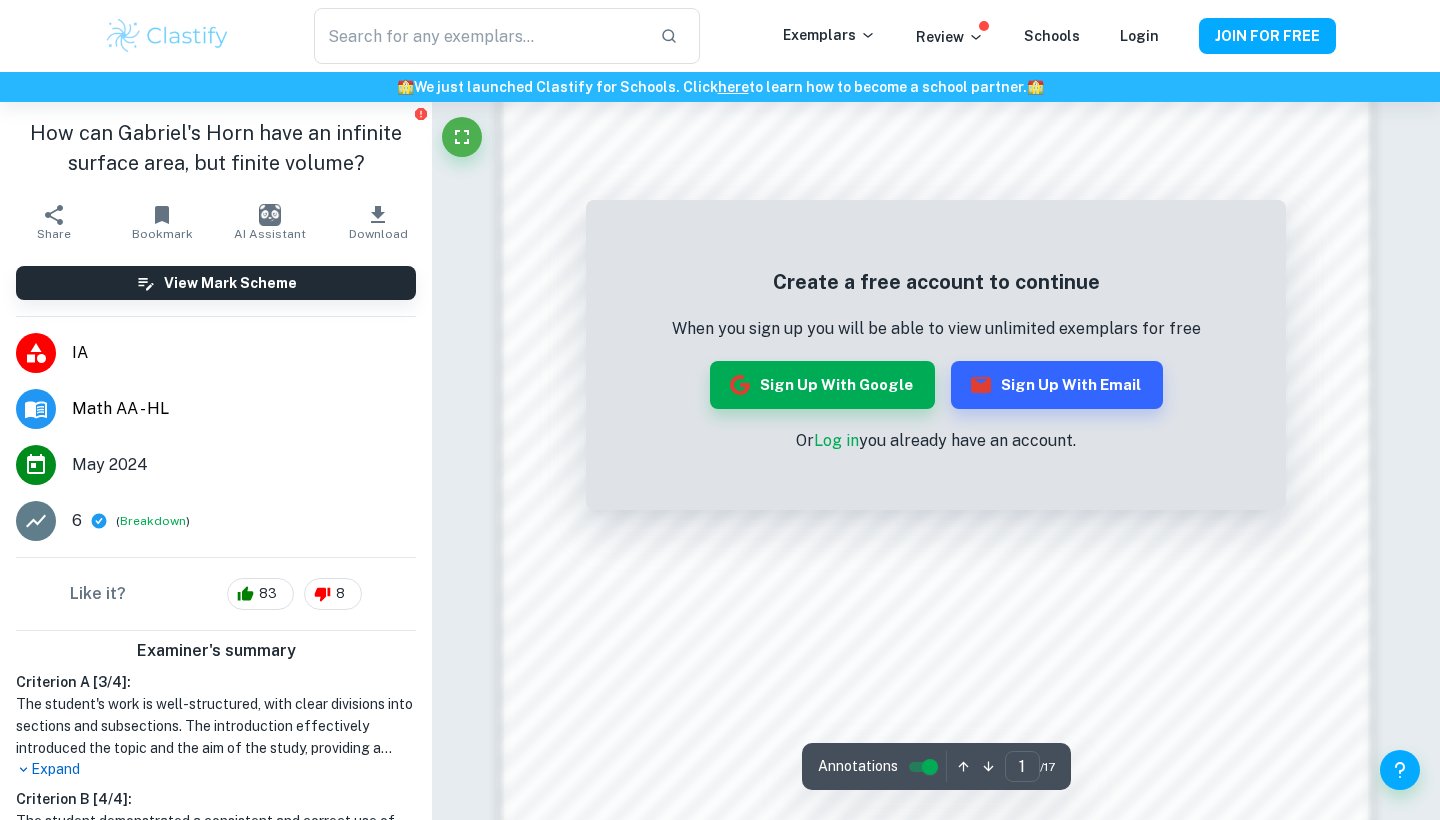 scroll, scrollTop: 0, scrollLeft: 0, axis: both 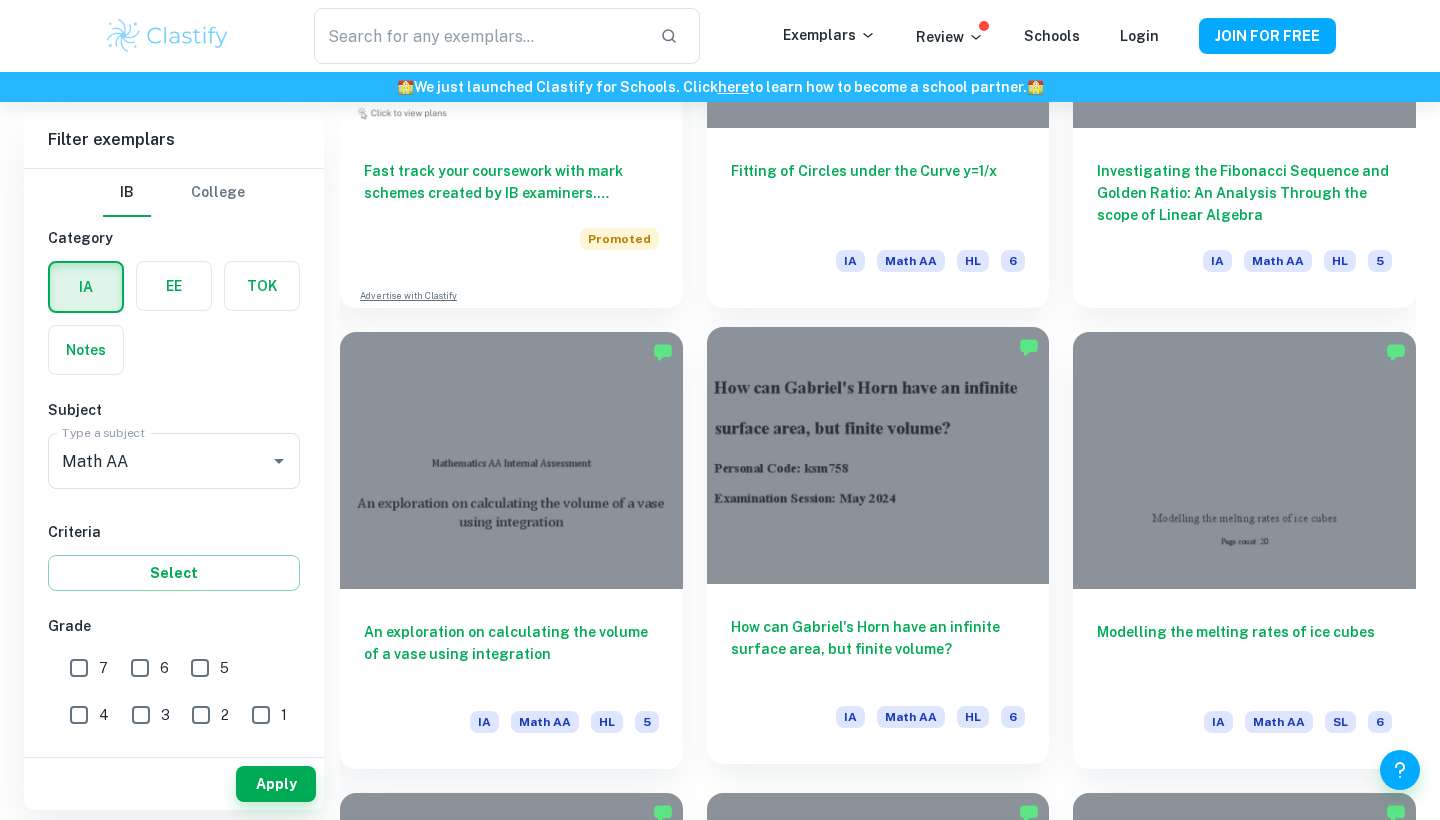 click at bounding box center [878, 455] 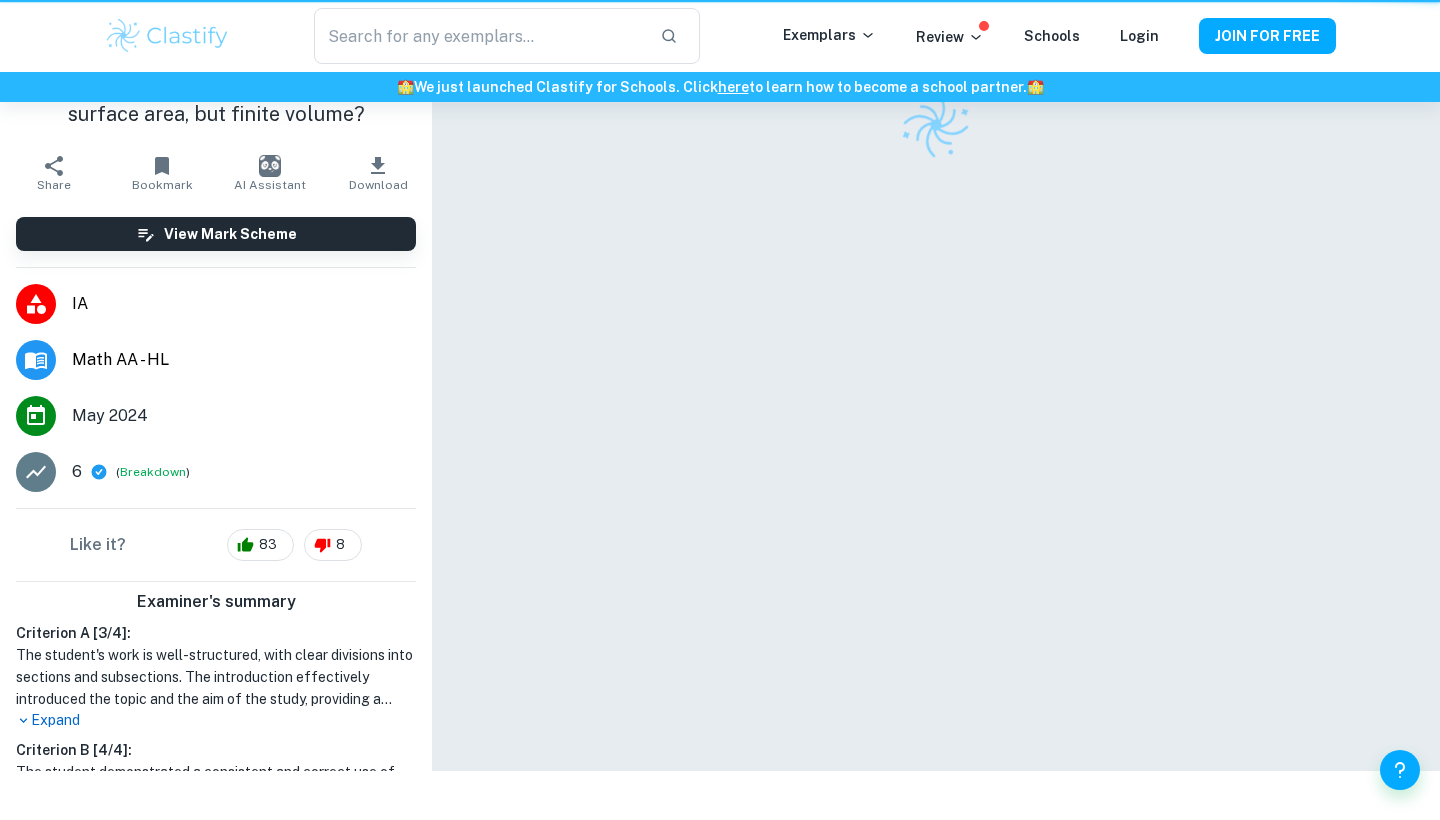 scroll, scrollTop: 0, scrollLeft: 0, axis: both 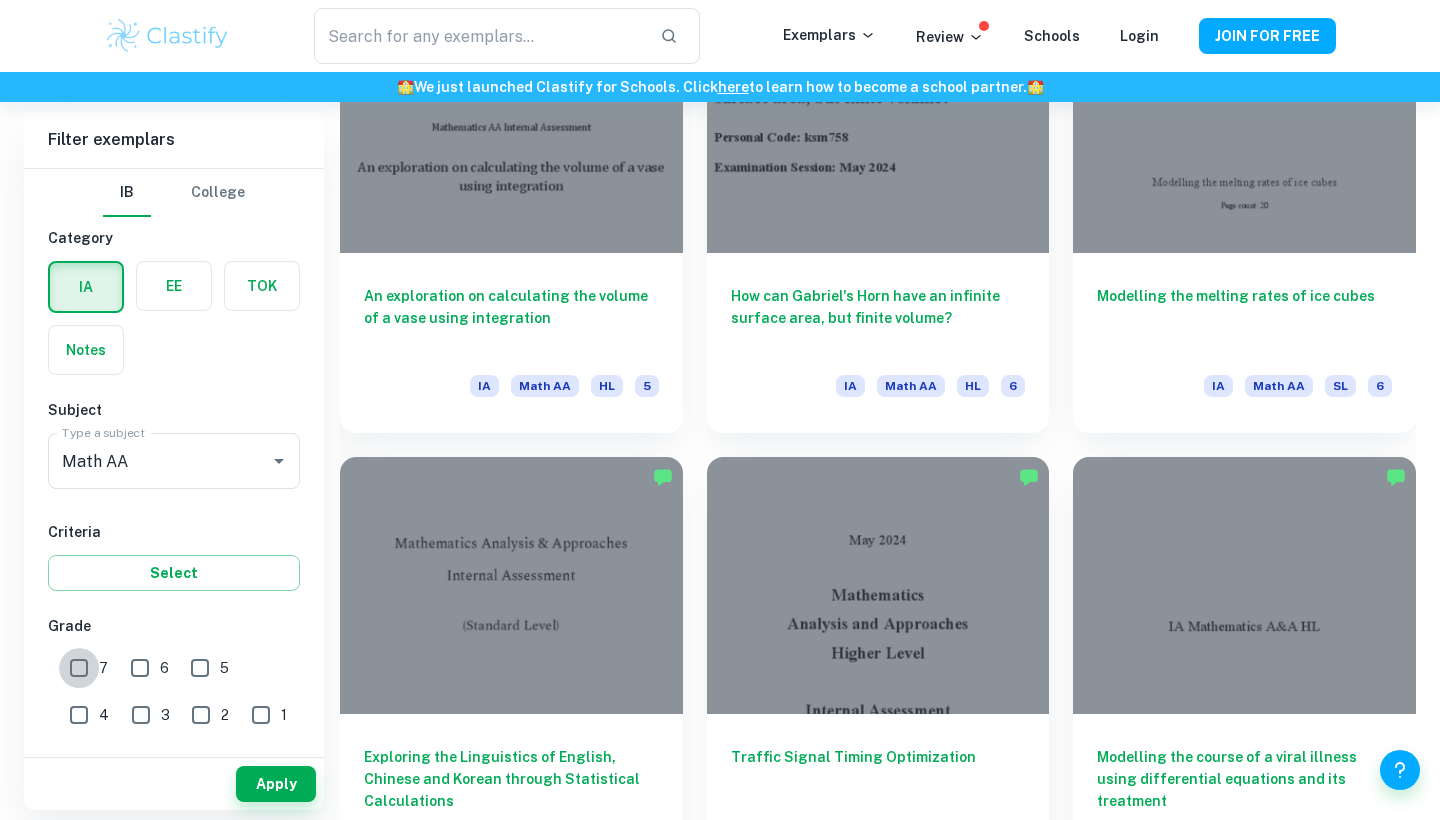 click on "7" at bounding box center [79, 668] 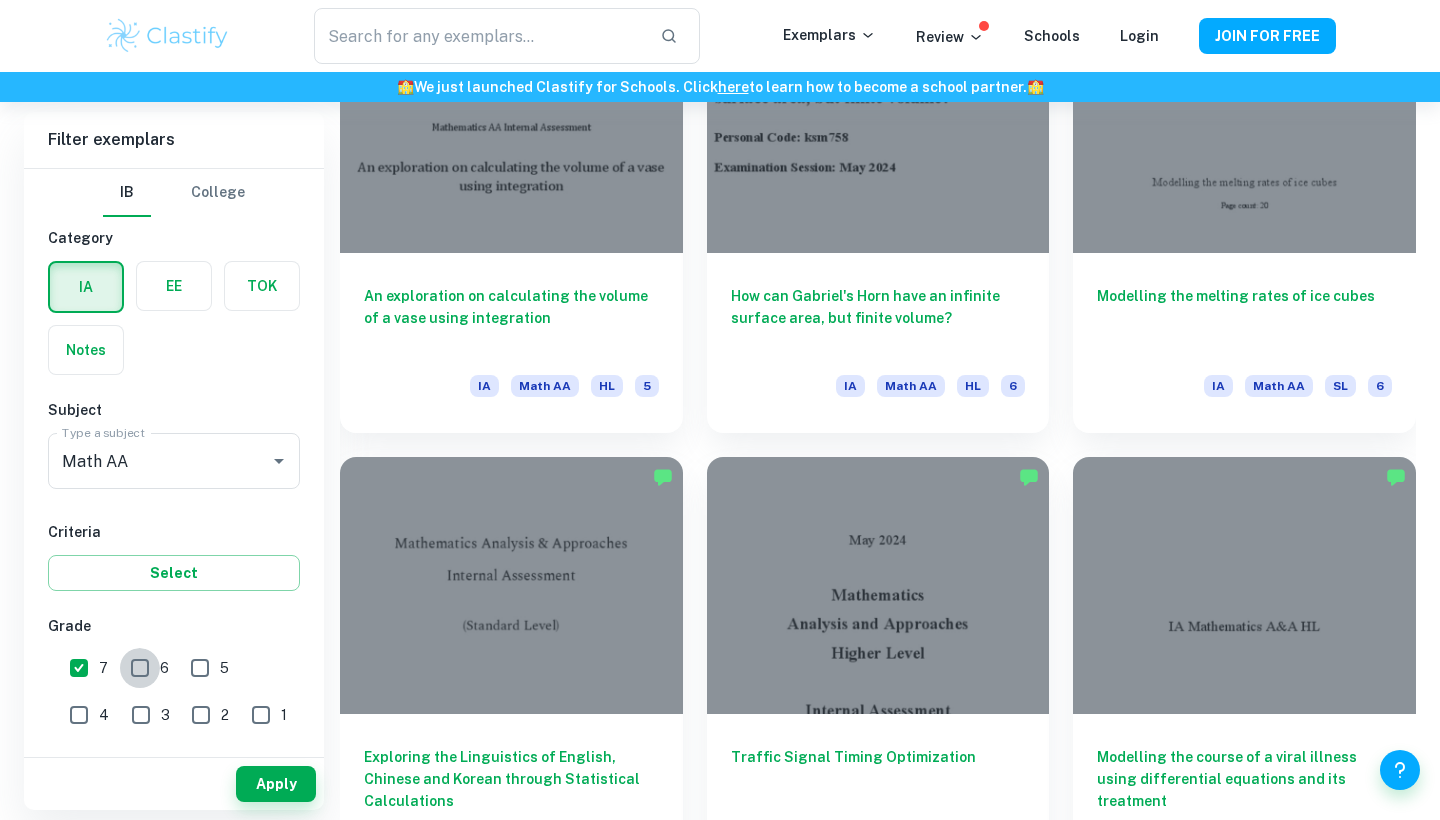 click on "6" at bounding box center [140, 668] 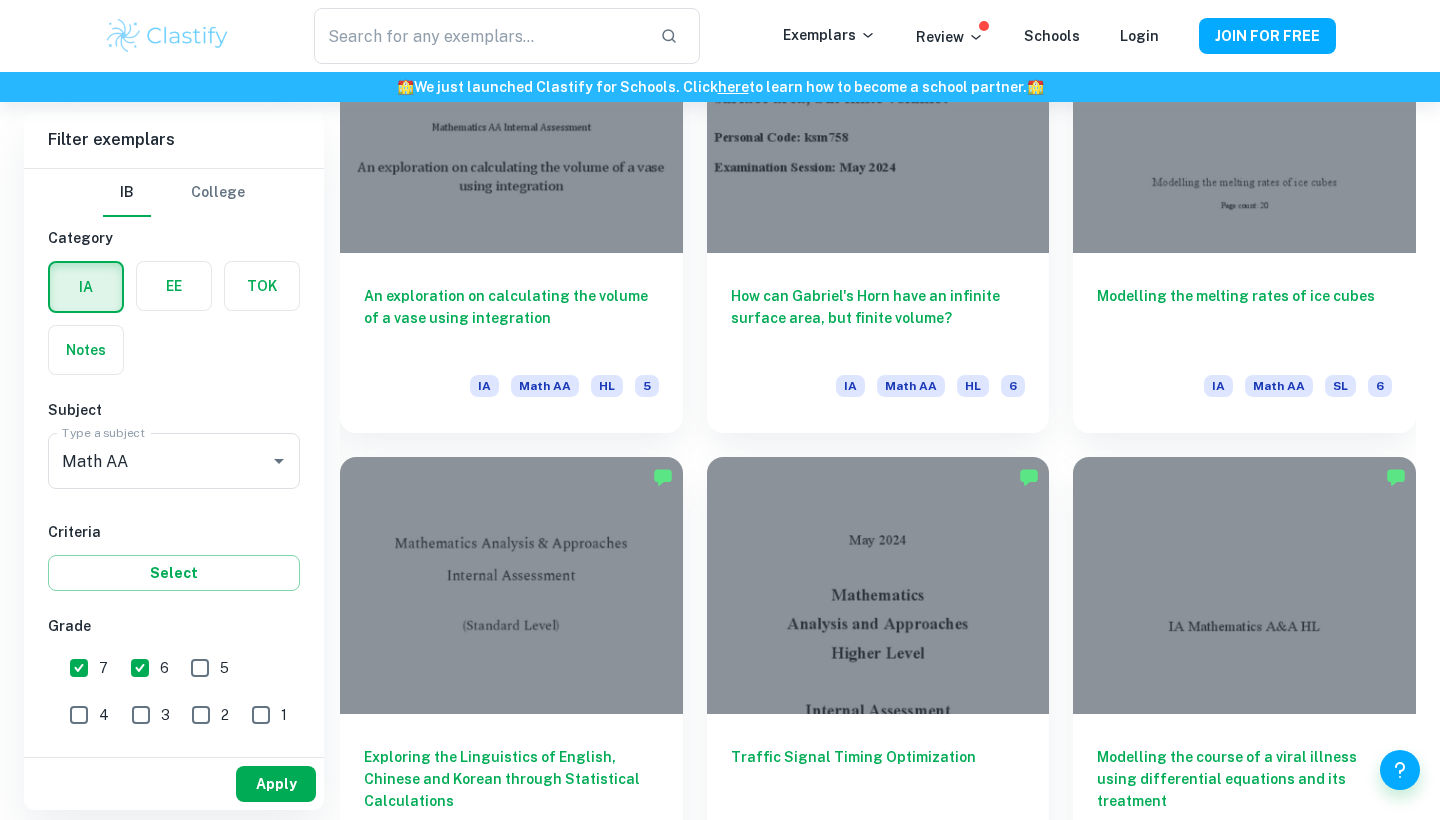 click on "Apply" at bounding box center (276, 784) 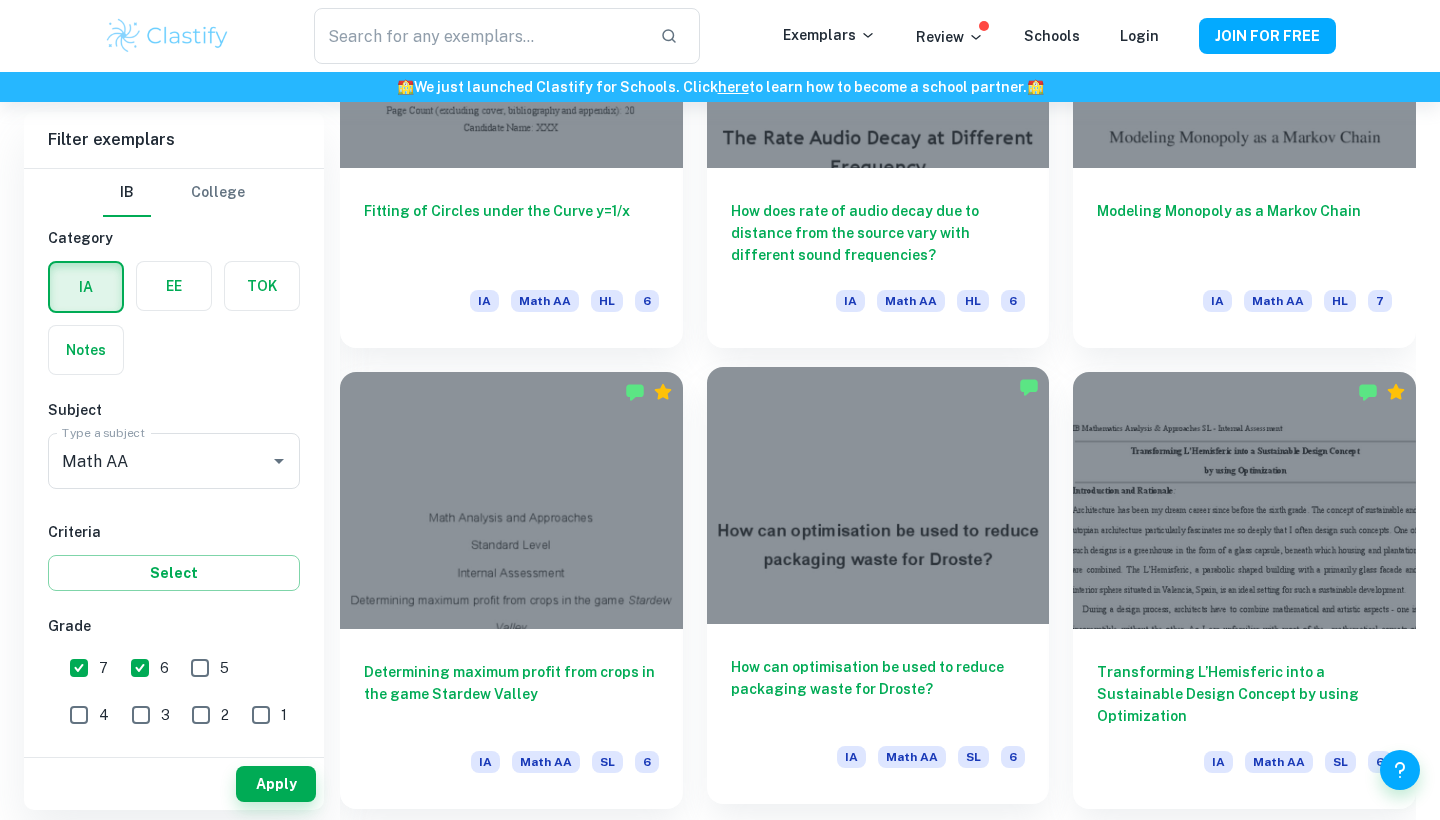 scroll, scrollTop: 2928, scrollLeft: 0, axis: vertical 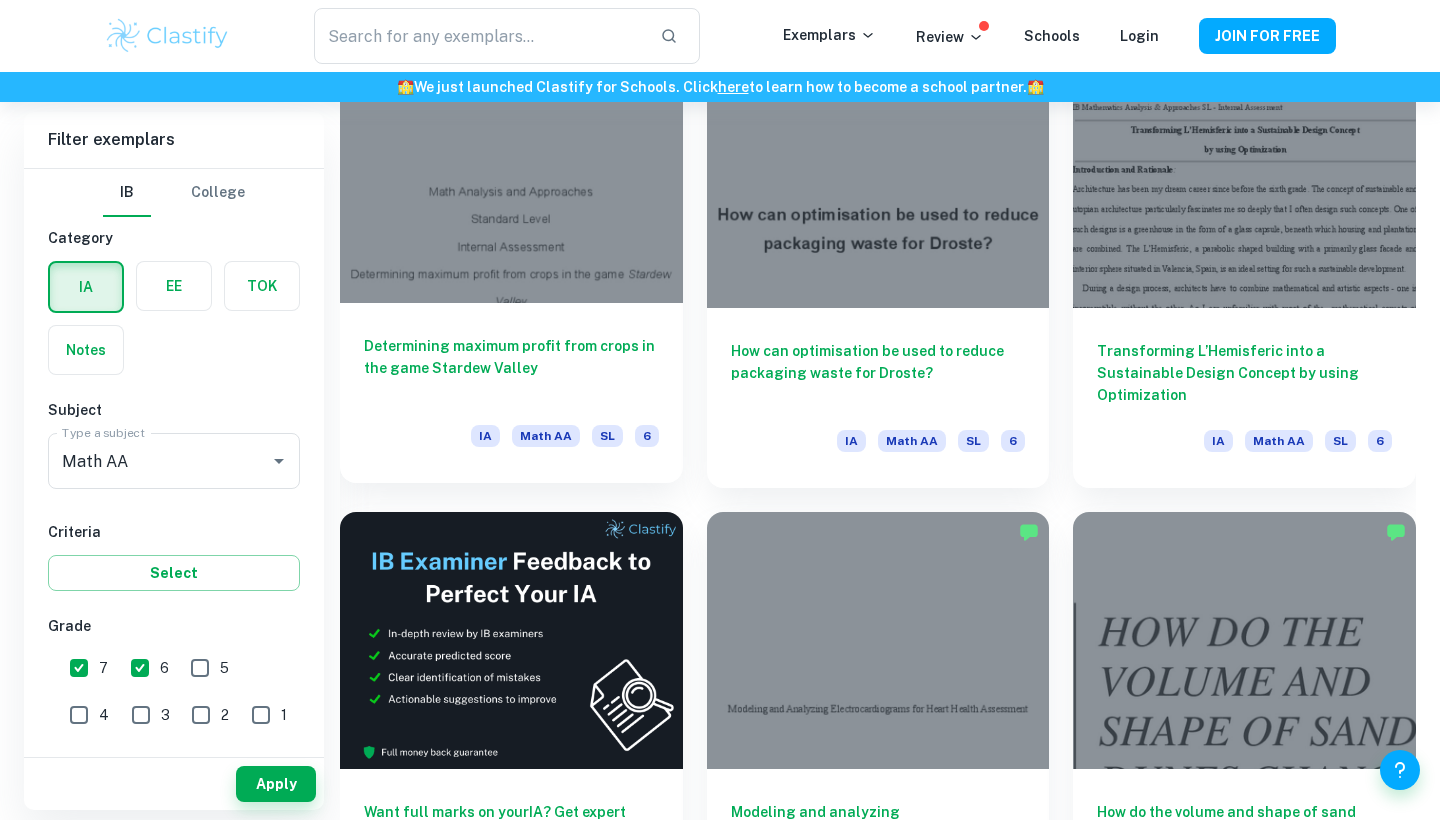 click at bounding box center (511, 174) 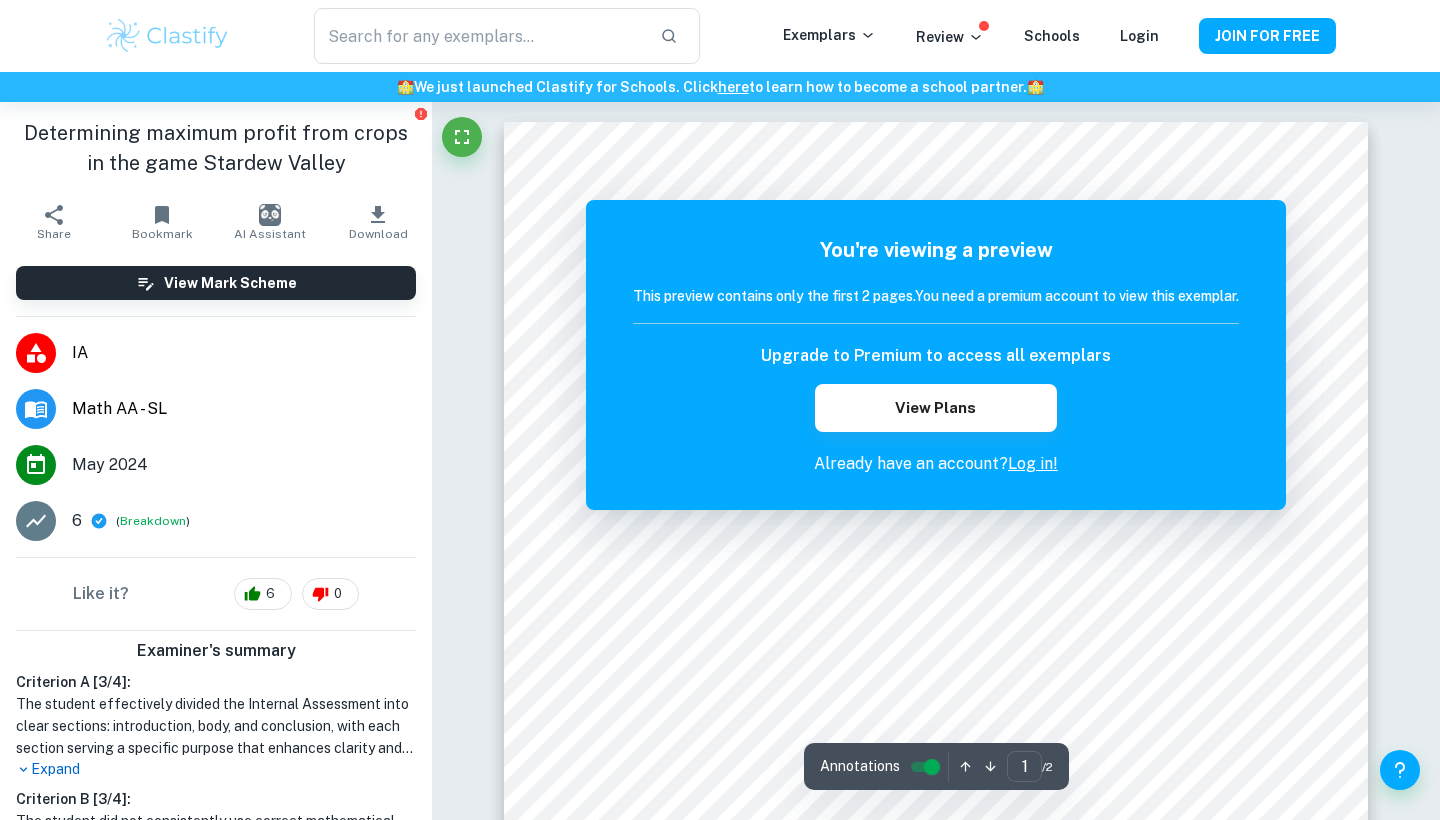 scroll, scrollTop: 0, scrollLeft: 0, axis: both 